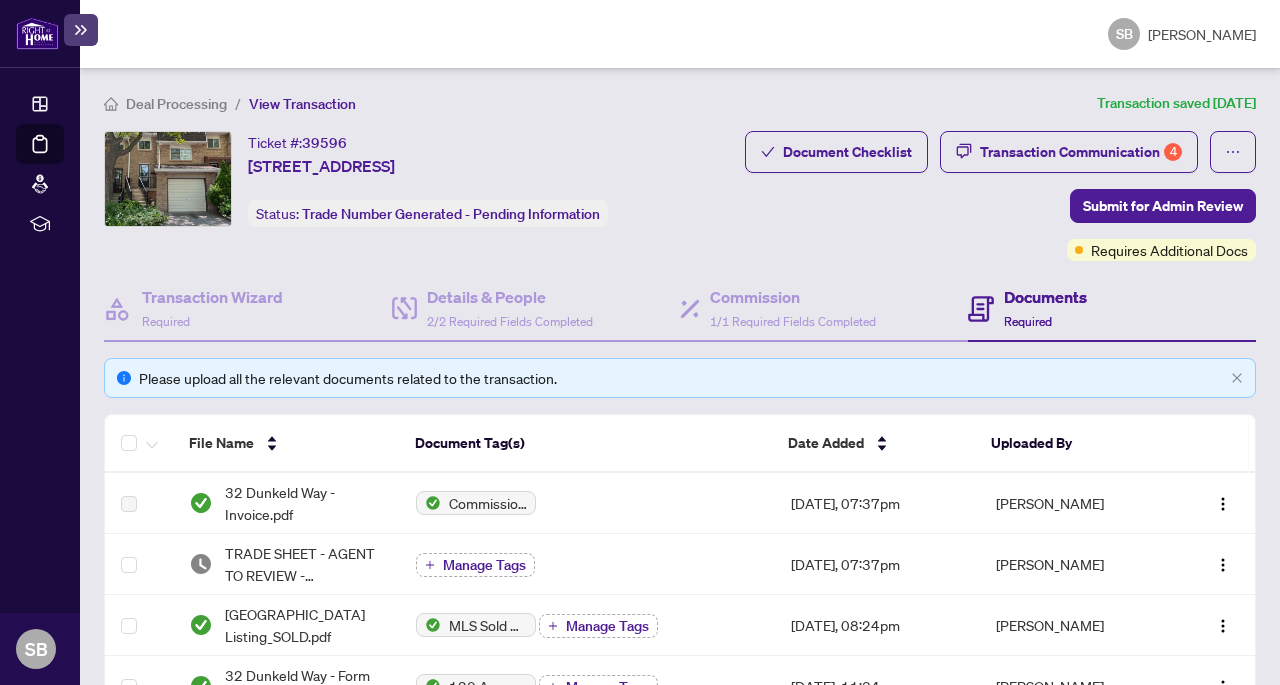 scroll, scrollTop: 0, scrollLeft: 0, axis: both 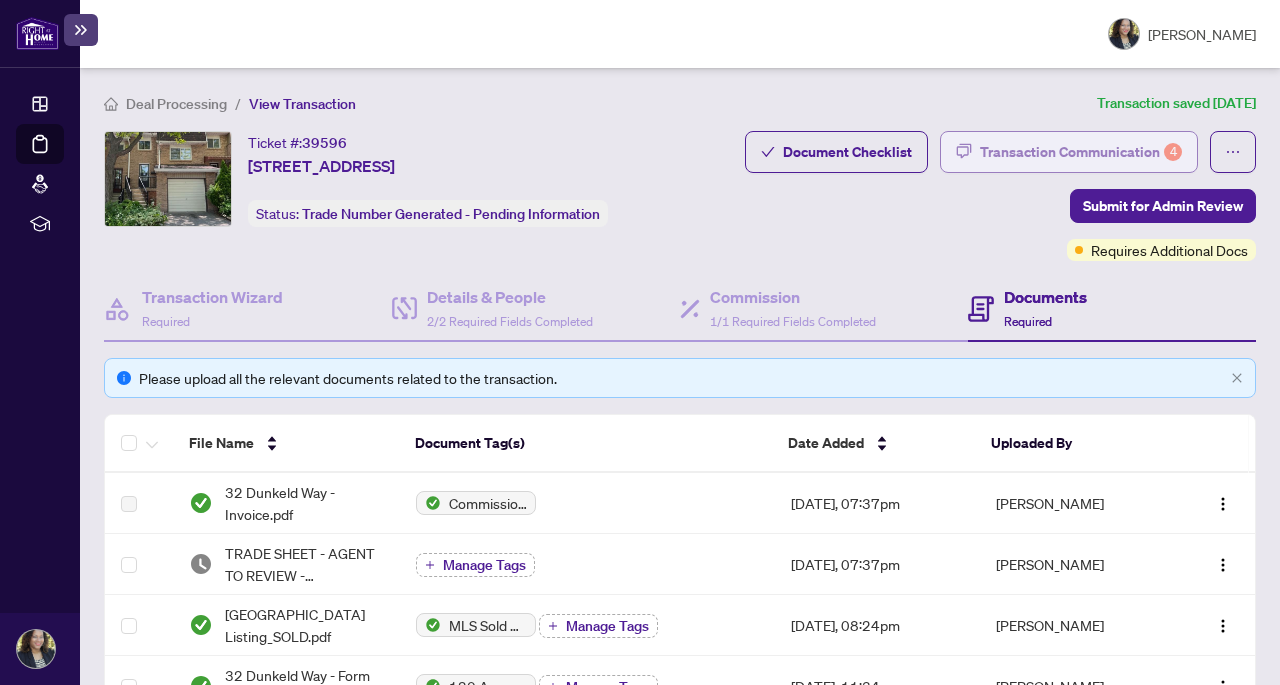 click on "Transaction Communication 4" at bounding box center (1081, 152) 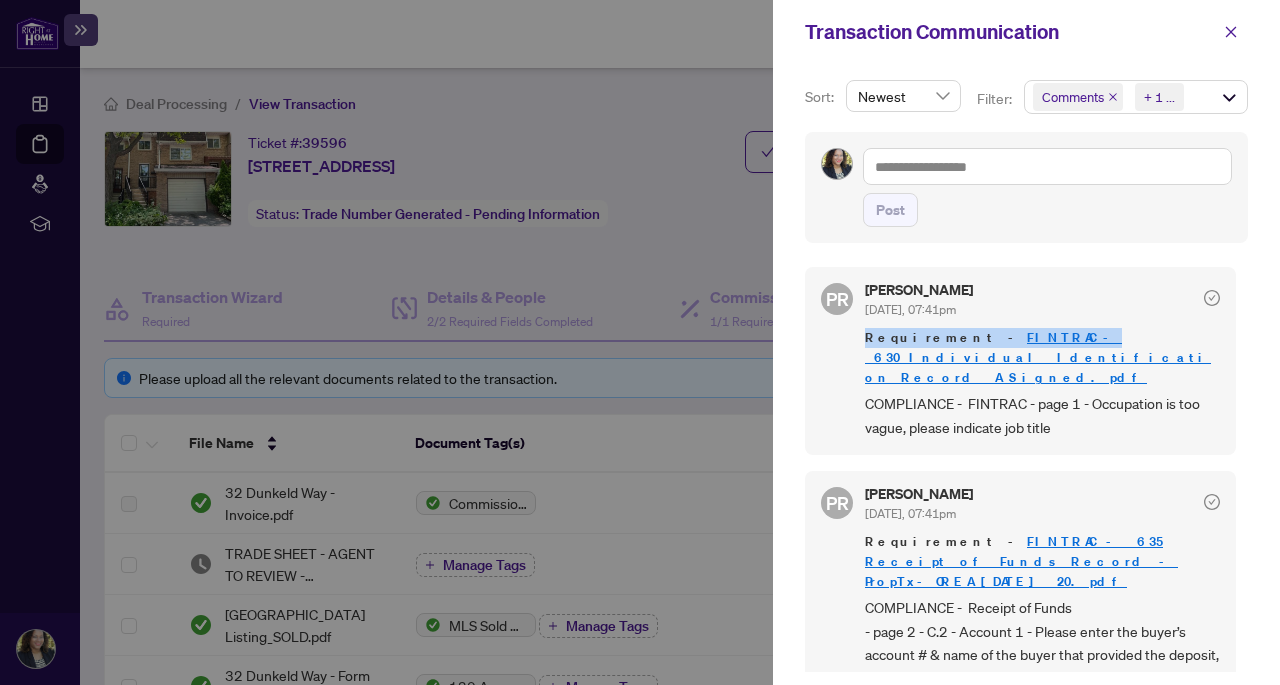 drag, startPoint x: 1242, startPoint y: 294, endPoint x: 1234, endPoint y: 343, distance: 49.648766 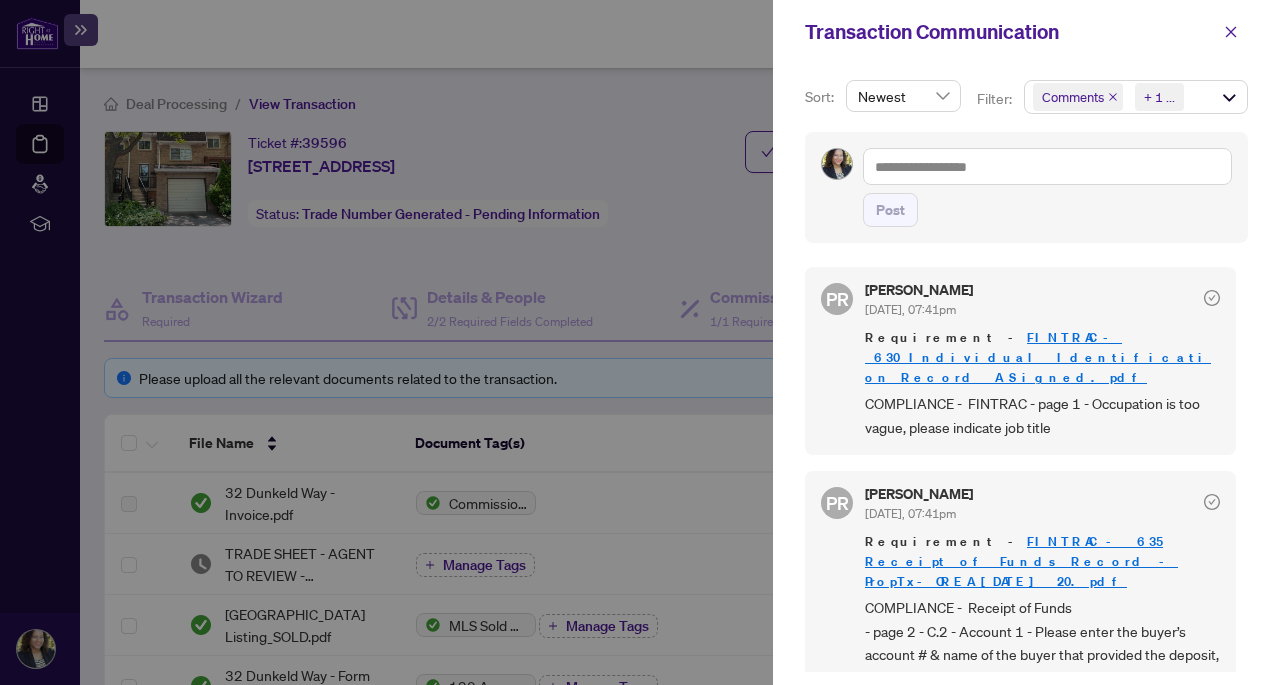click on "PR Puvitha Ramachandran   Jun/30/2025, 07:41pm Requirement    -  FINTRAC_-_630_Individual_Identification_Record__A_Signed.pdf COMPLIANCE -  FINTRAC - page 1 - Occupation is too vague, please indicate job title PR Puvitha Ramachandran   Jun/30/2025, 07:41pm Requirement    -  FINTRAC - 635 Receipt of Funds Record - PropTx-OREA_2025-06-18 20.pdf COMPLIANCE -  Receipt of Funds
- page 2 - C.2 - Account 1 - Please enter the buyer’s account # & name of the buyer that provided the deposit, and check off box for type of account.  Account number from which funds are drawn is required.
- page 2 - C.2 - Account 2 -  please provide the account details (type of account, account number, and name of the account holder, for Listing Brokerage) PR Puvitha Ramachandran   Jun/30/2025, 07:41pm Requirement   Deposit Receipt from Listing Brokerage - $40,500 PR Puvitha Ramachandran   Jun/30/2025, 07:41pm Requirement   COMPLIANCE - Signed Trade Sheet PR Puvitha Ramachandran   Jun/30/2025, 07:41pm" at bounding box center (1026, 463) 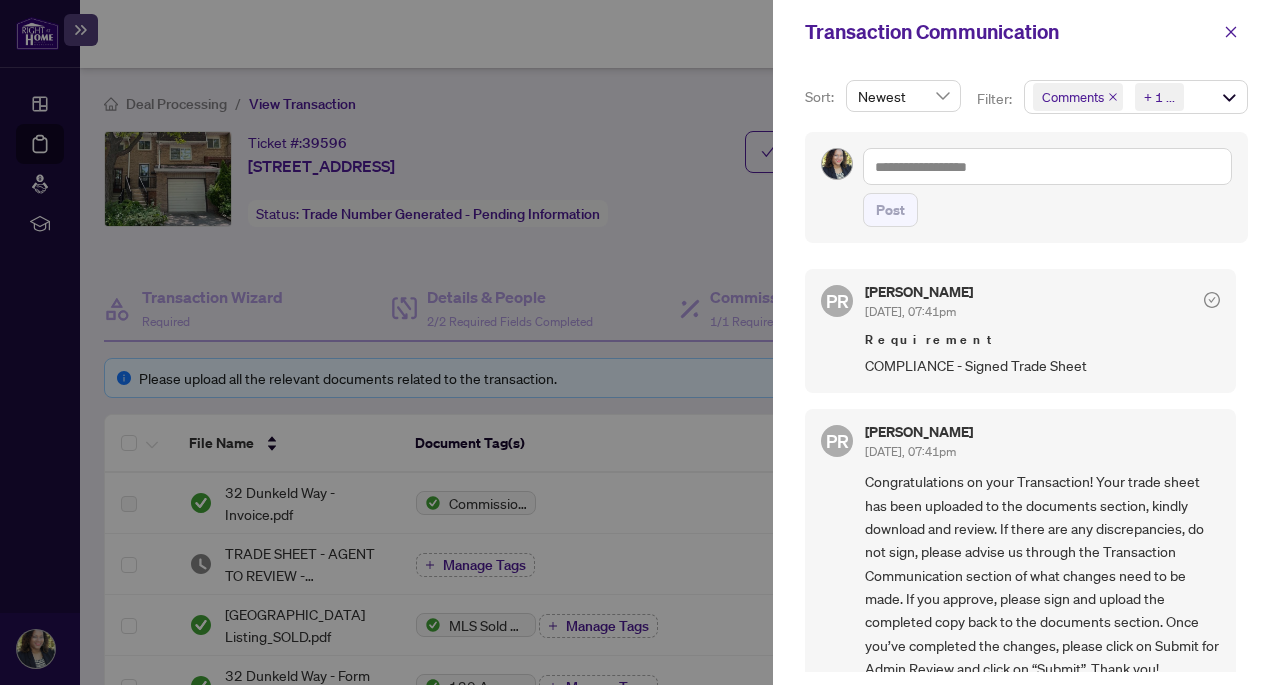 scroll, scrollTop: 689, scrollLeft: 0, axis: vertical 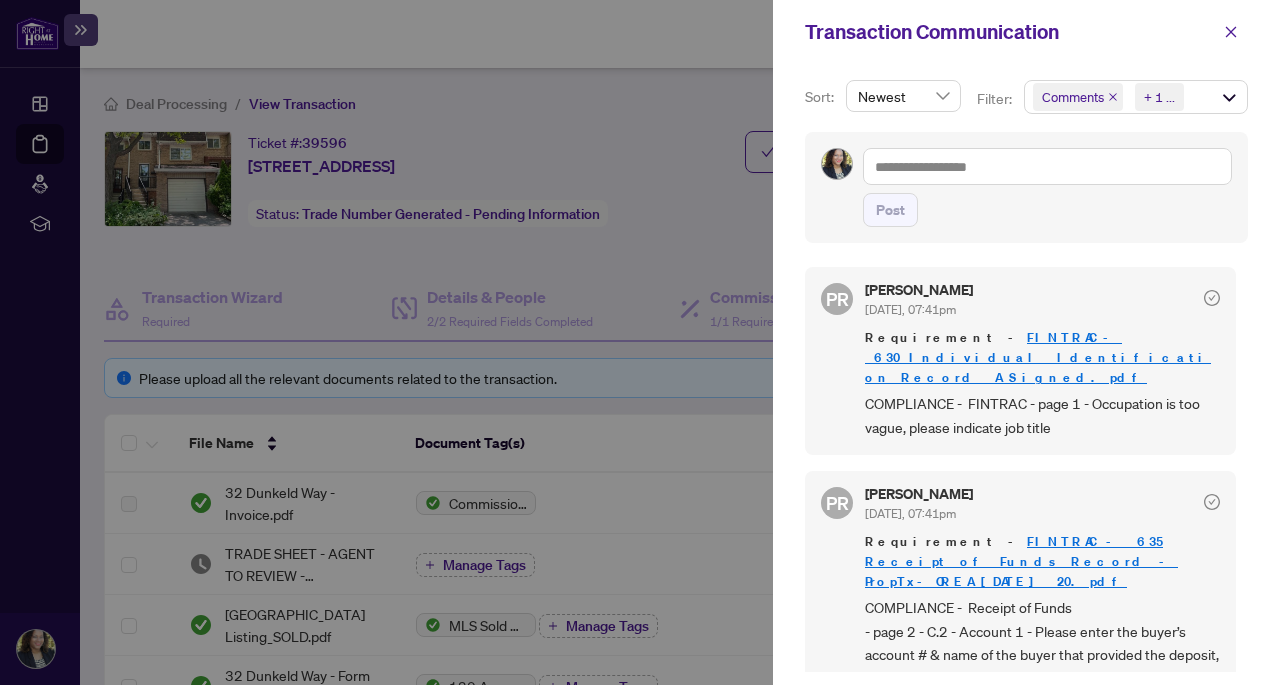 click on "FINTRAC_-_630_Individual_Identification_Record__A_Signed.pdf" at bounding box center [1038, 357] 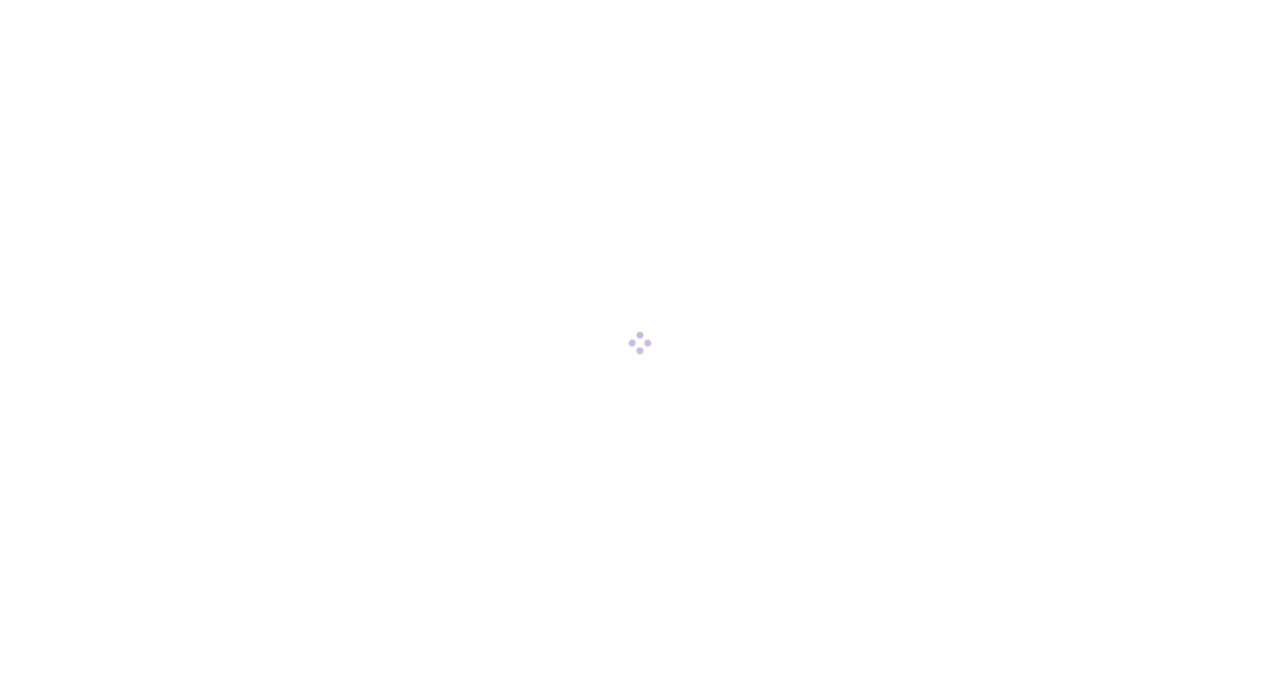 scroll, scrollTop: 0, scrollLeft: 0, axis: both 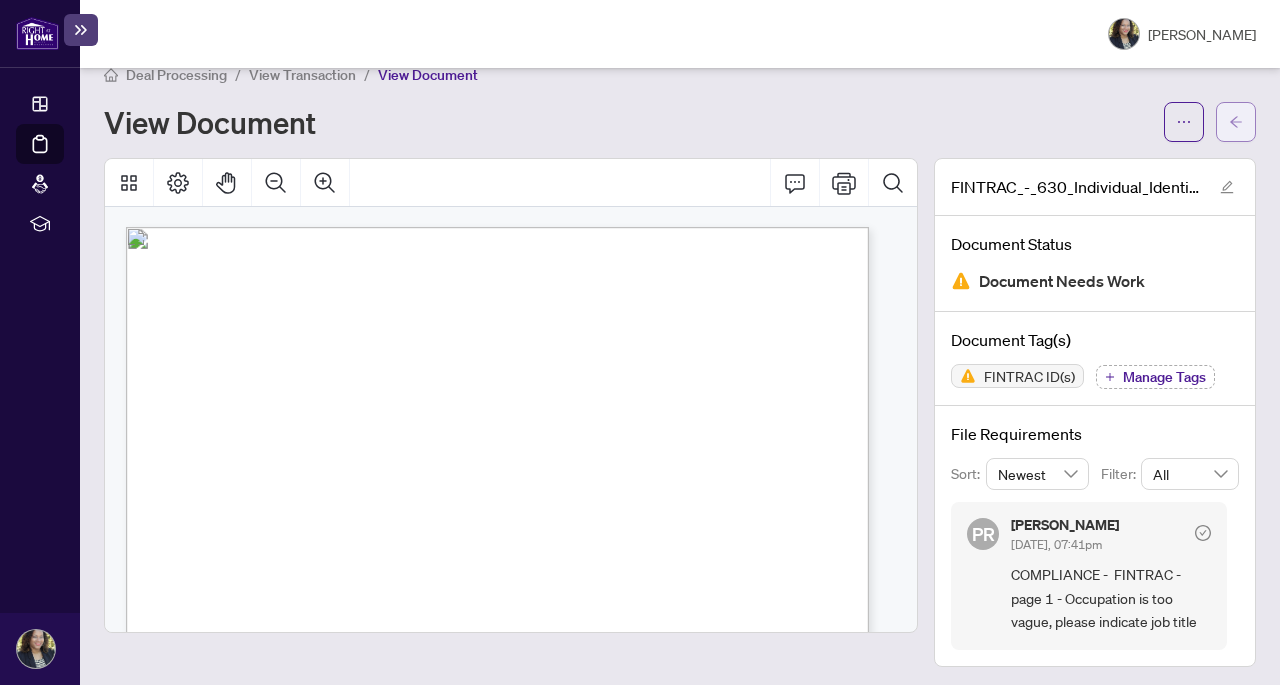 click 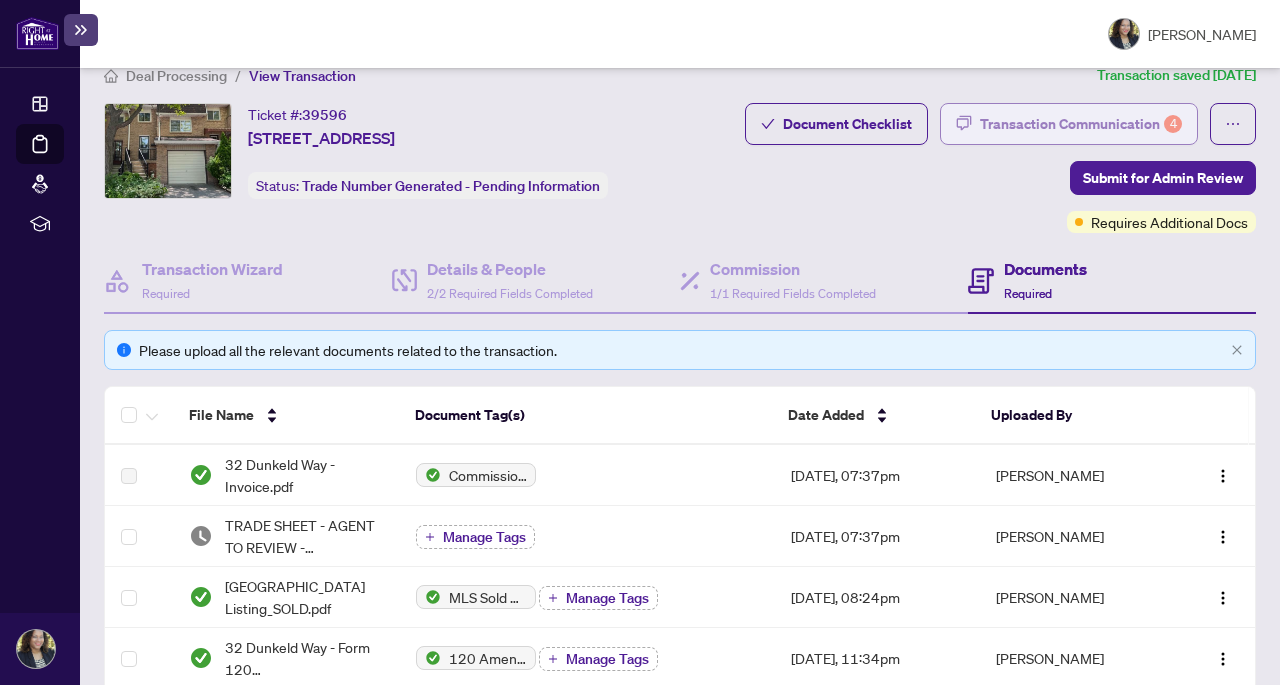click on "Transaction Communication 4" at bounding box center [1081, 124] 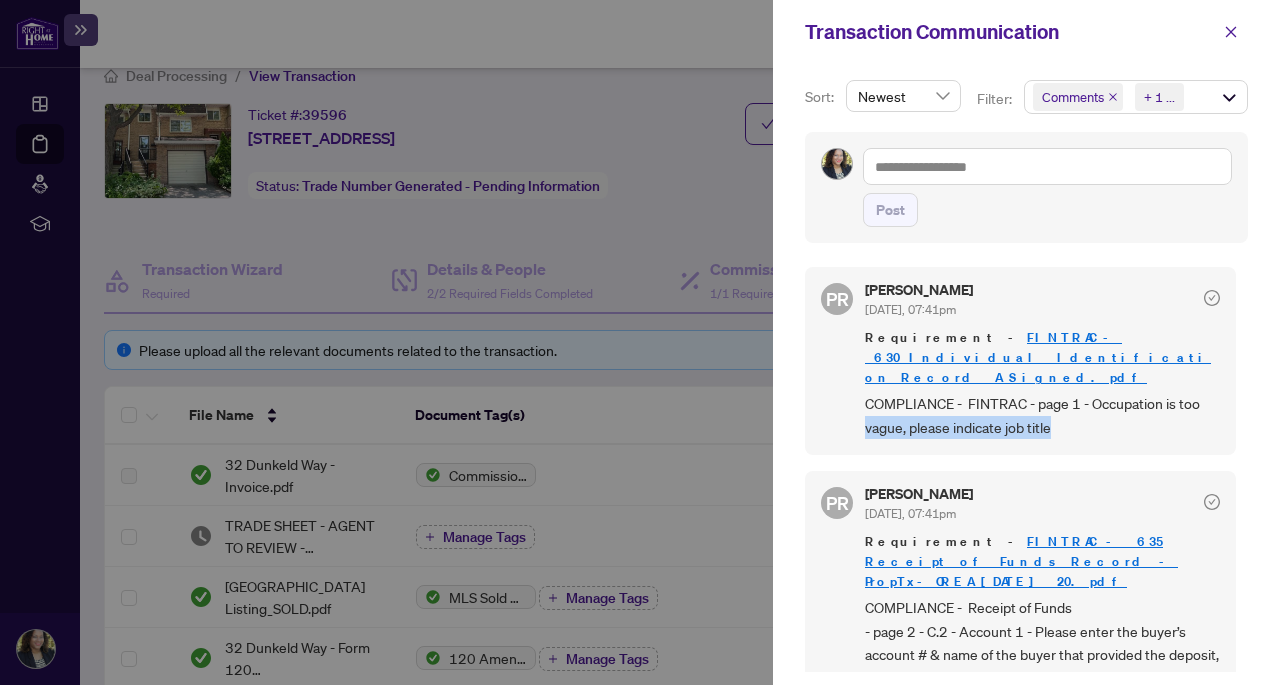 drag, startPoint x: 1241, startPoint y: 388, endPoint x: 1234, endPoint y: 399, distance: 13.038404 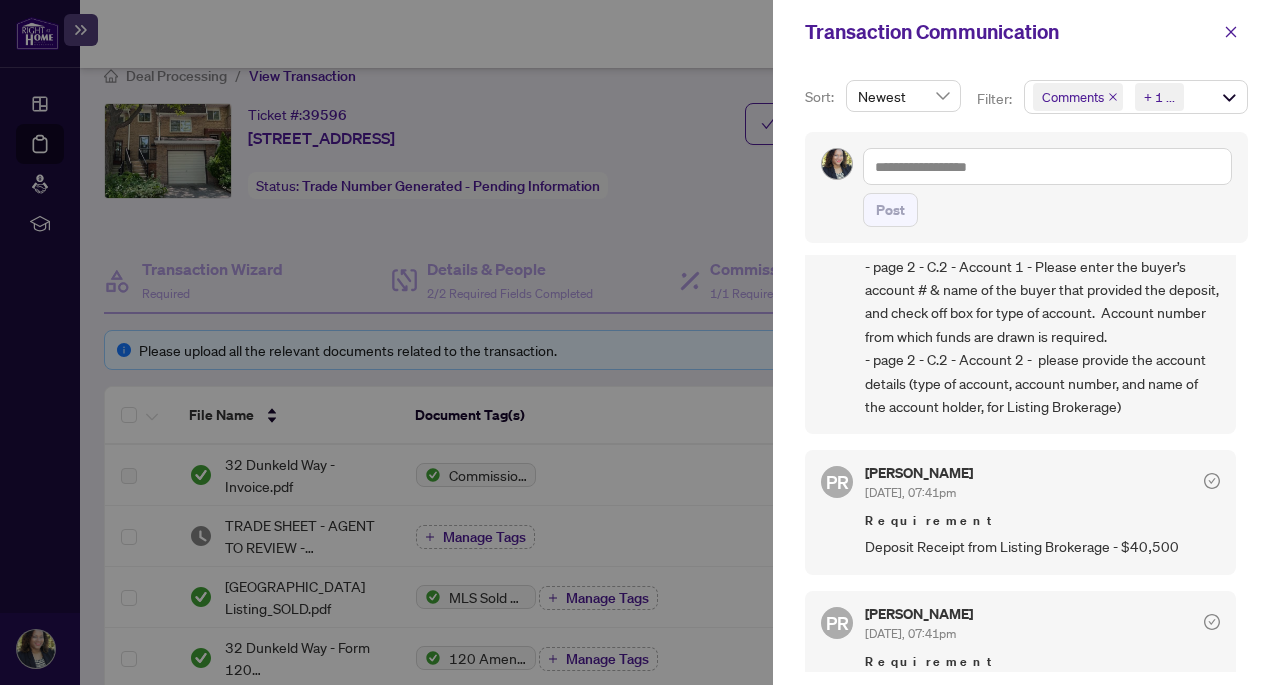click on "Sort: Newest Filter: Comments Requirements + 1 ...   Post PR Puvitha Ramachandran   Jun/30/2025, 07:41pm Requirement    -  FINTRAC_-_630_Individual_Identification_Record__A_Signed.pdf COMPLIANCE -  FINTRAC - page 1 - Occupation is too vague, please indicate job title PR Puvitha Ramachandran   Jun/30/2025, 07:41pm Requirement    -  FINTRAC - 635 Receipt of Funds Record - PropTx-OREA_2025-06-18 20.pdf COMPLIANCE -  Receipt of Funds
- page 2 - C.2 - Account 1 - Please enter the buyer’s account # & name of the buyer that provided the deposit, and check off box for type of account.  Account number from which funds are drawn is required.
- page 2 - C.2 - Account 2 -  please provide the account details (type of account, account number, and name of the account holder, for Listing Brokerage) PR Puvitha Ramachandran   Jun/30/2025, 07:41pm Requirement   Deposit Receipt from Listing Brokerage - $40,500 PR Puvitha Ramachandran   Jun/30/2025, 07:41pm Requirement   COMPLIANCE - Signed Trade Sheet PR Puvitha Ramachandran" at bounding box center [1026, 374] 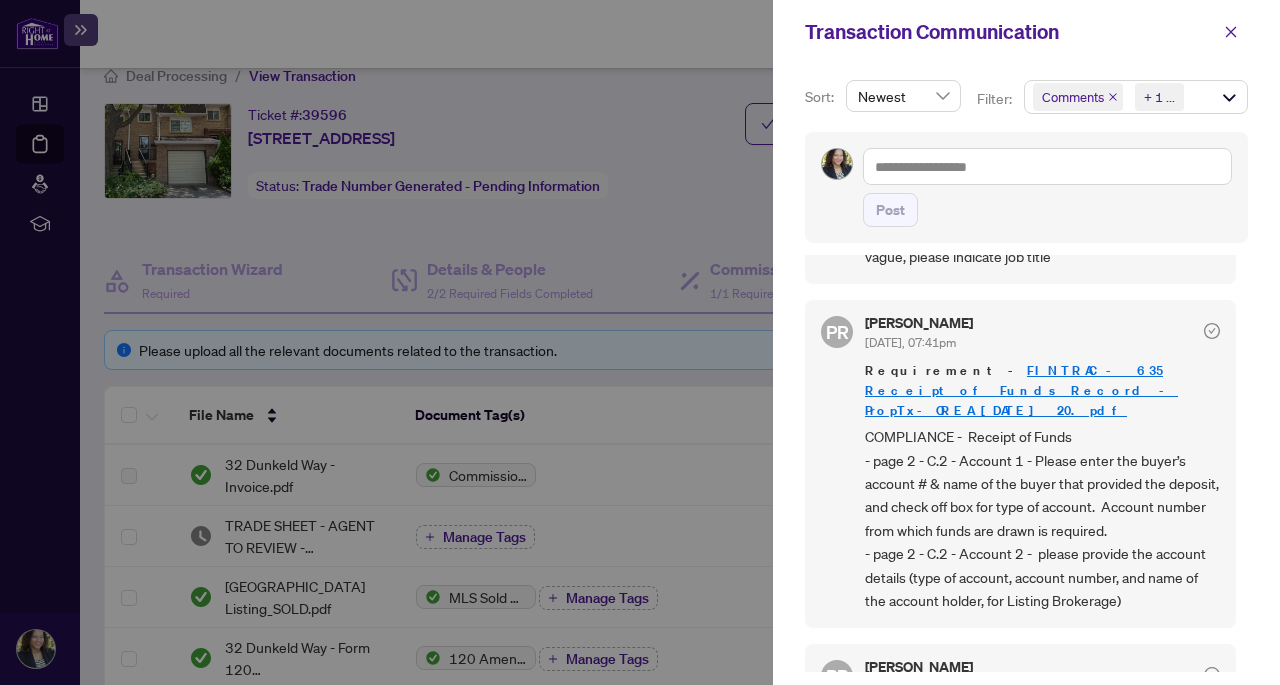scroll, scrollTop: 168, scrollLeft: 0, axis: vertical 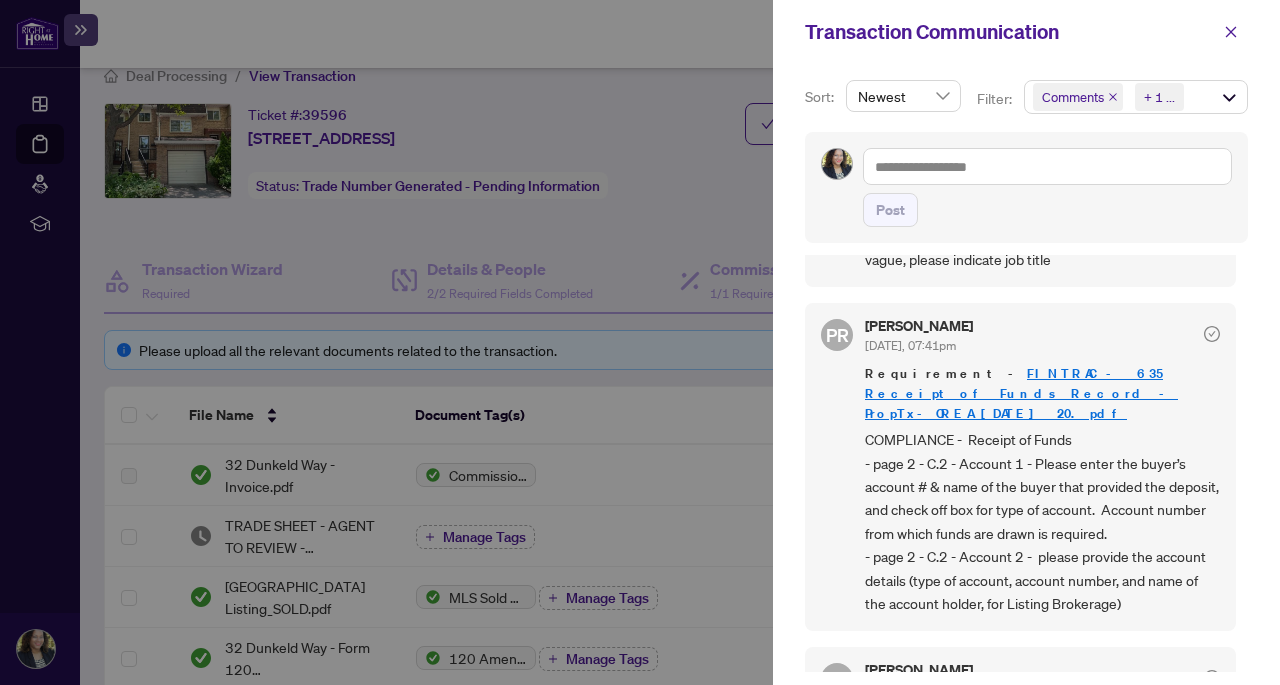 click on "FINTRAC - 635 Receipt of Funds Record - PropTx-OREA_[DATE] 20.pdf" at bounding box center (1021, 393) 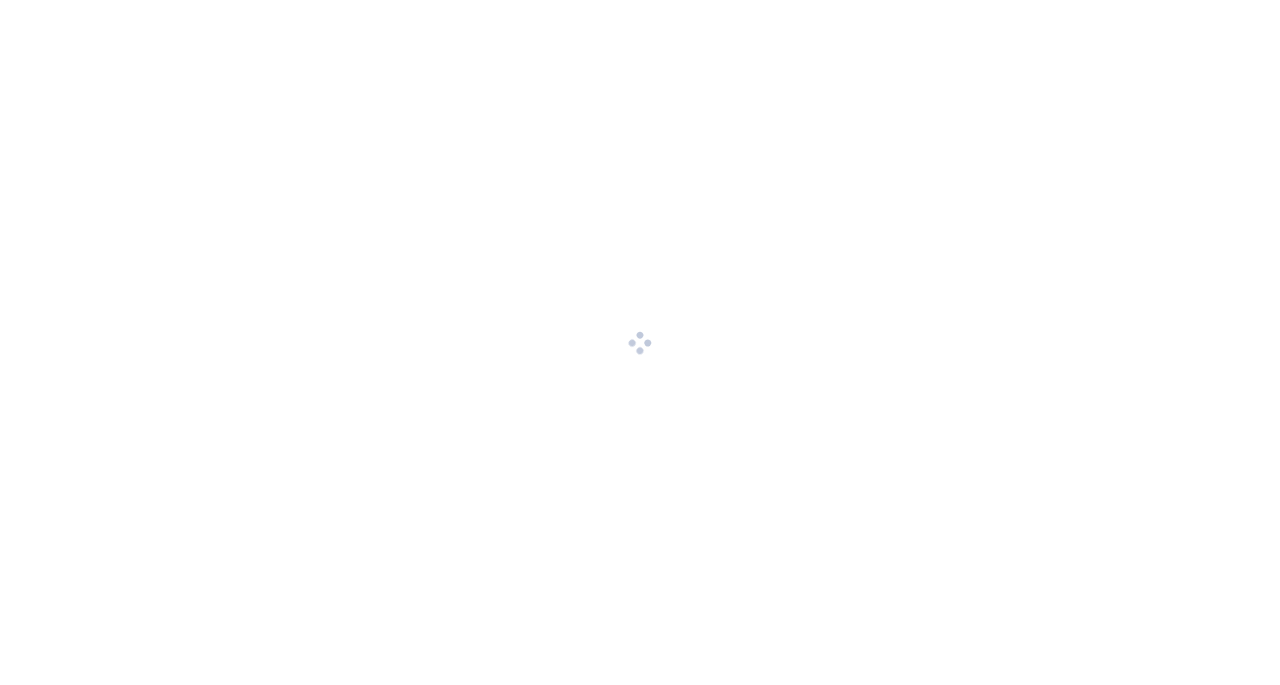 scroll, scrollTop: 0, scrollLeft: 0, axis: both 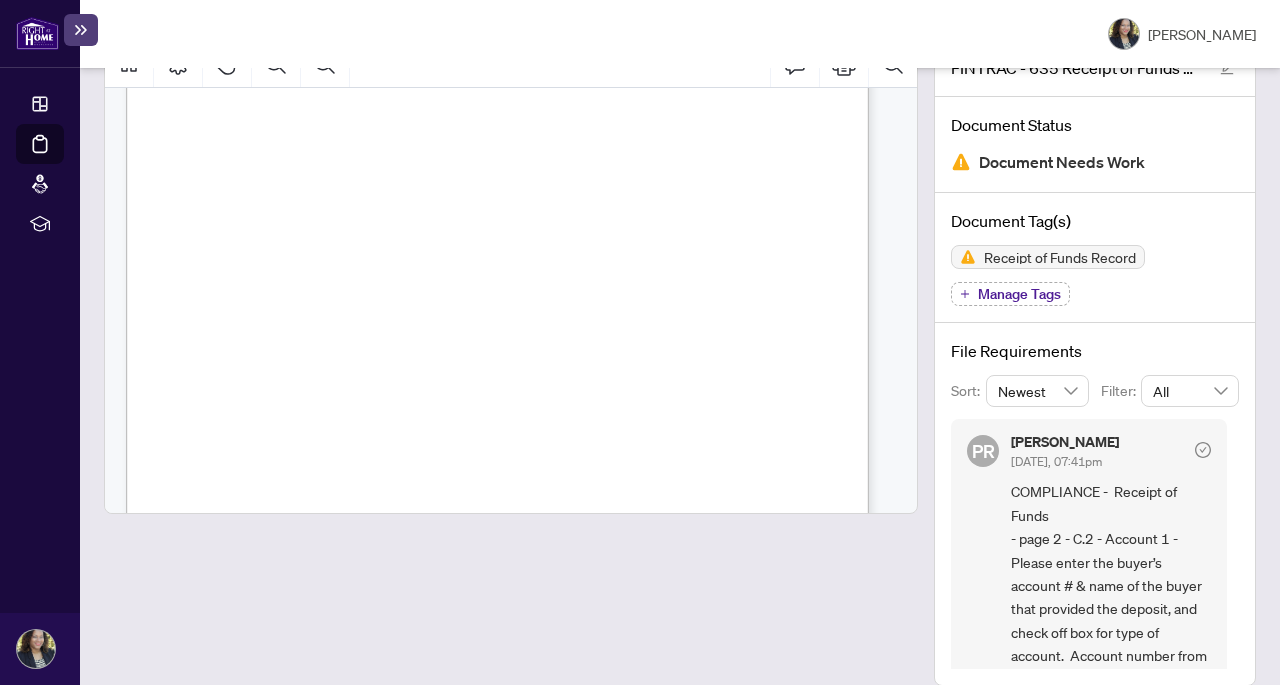 click on "File Requirements Sort: Newest Filter: All PR Puvitha Ramachandran   Jun/30/2025, 07:41pm COMPLIANCE -  Receipt of Funds
- page 2 - C.2 - Account 1 - Please enter the buyer’s account # & name of the buyer that provided the deposit, and check off box for type of account.  Account number from which funds are drawn is required.
- page 2 - C.2 - Account 2 -  please provide the account details (type of account, account number, and name of the account holder, for Listing Brokerage)" at bounding box center [1095, 504] 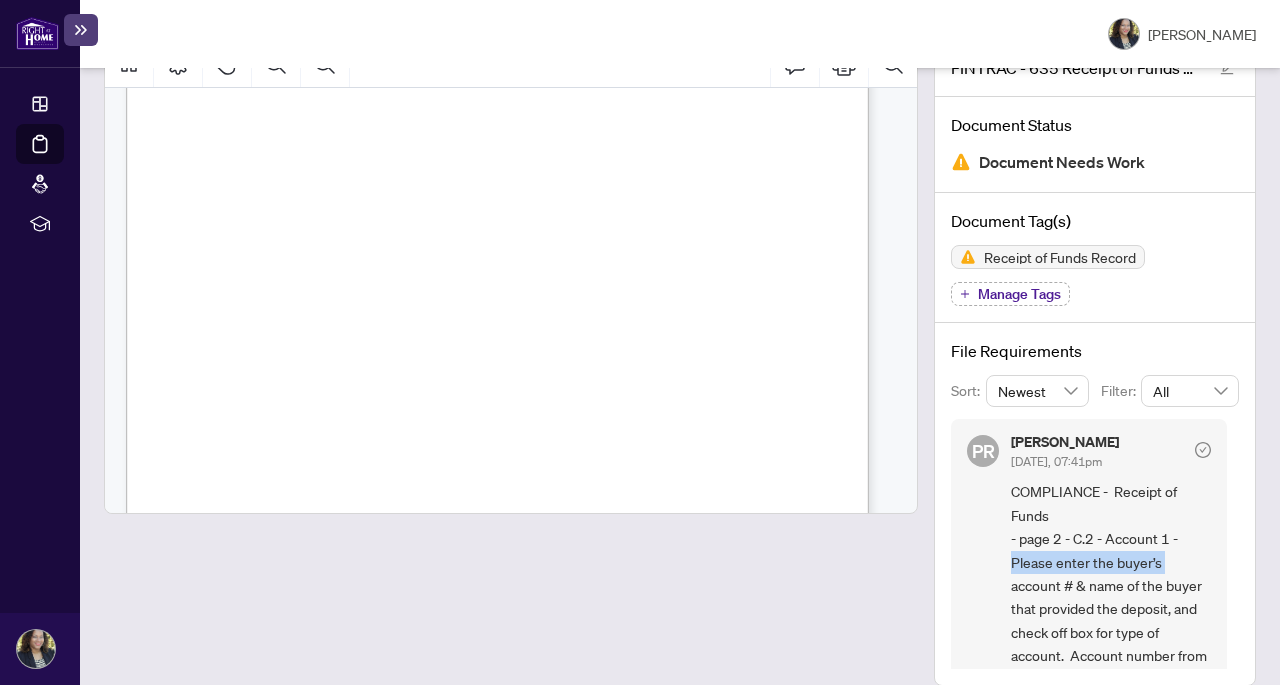 click on "PR Puvitha Ramachandran   Jun/30/2025, 07:41pm COMPLIANCE -  Receipt of Funds
- page 2 - C.2 - Account 1 - Please enter the buyer’s account # & name of the buyer that provided the deposit, and check off box for type of account.  Account number from which funds are drawn is required.
- page 2 - C.2 - Account 2 -  please provide the account details (type of account, account number, and name of the account holder, for Listing Brokerage)" at bounding box center [1095, 544] 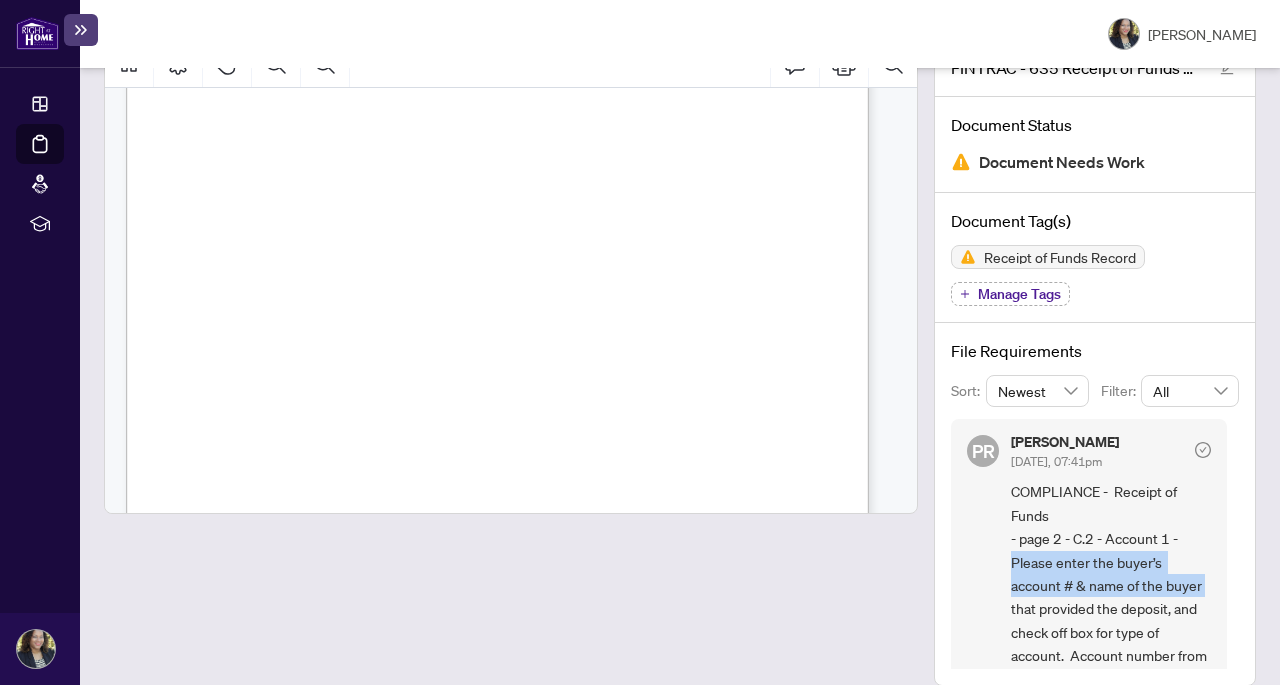 drag, startPoint x: 1225, startPoint y: 545, endPoint x: 1222, endPoint y: 571, distance: 26.172504 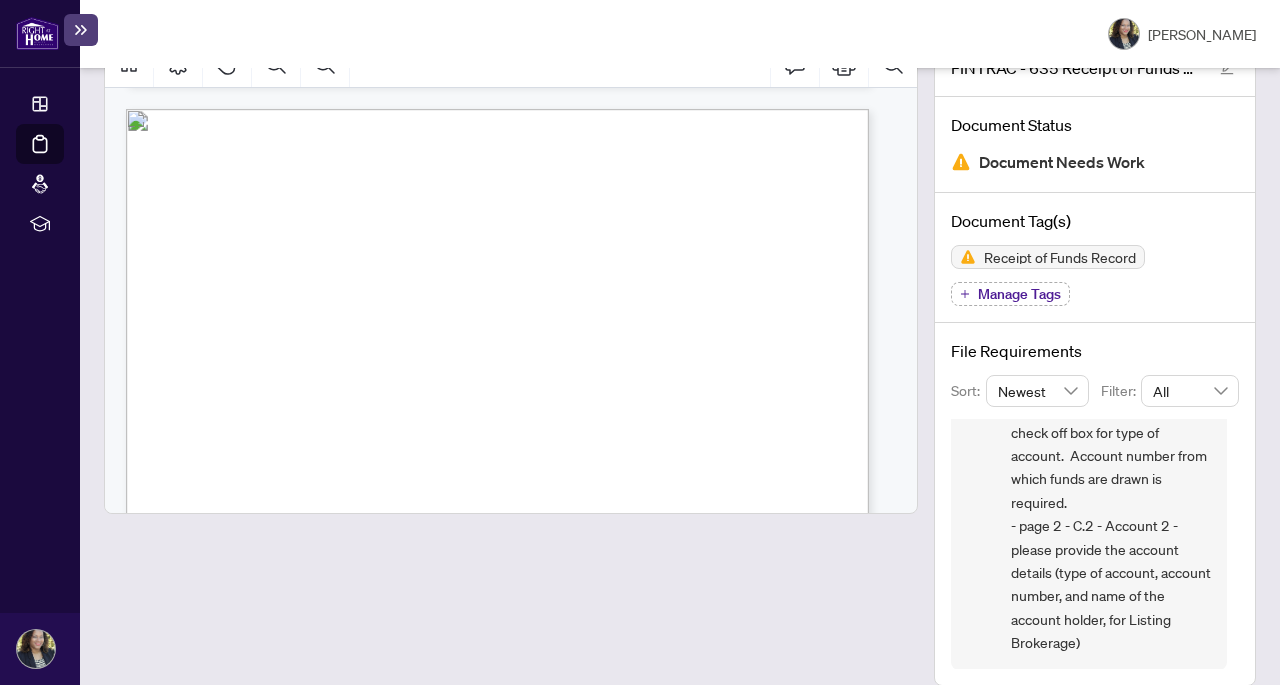 scroll, scrollTop: 978, scrollLeft: 0, axis: vertical 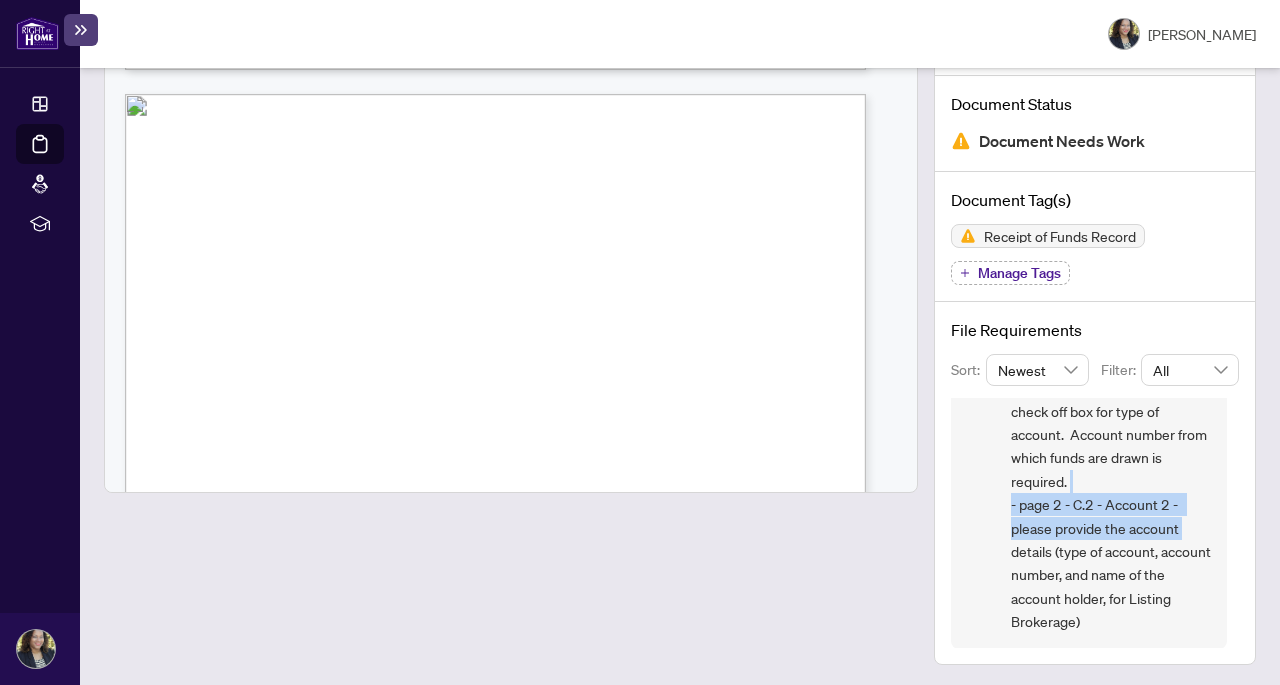 drag, startPoint x: 1224, startPoint y: 521, endPoint x: 1232, endPoint y: 477, distance: 44.72136 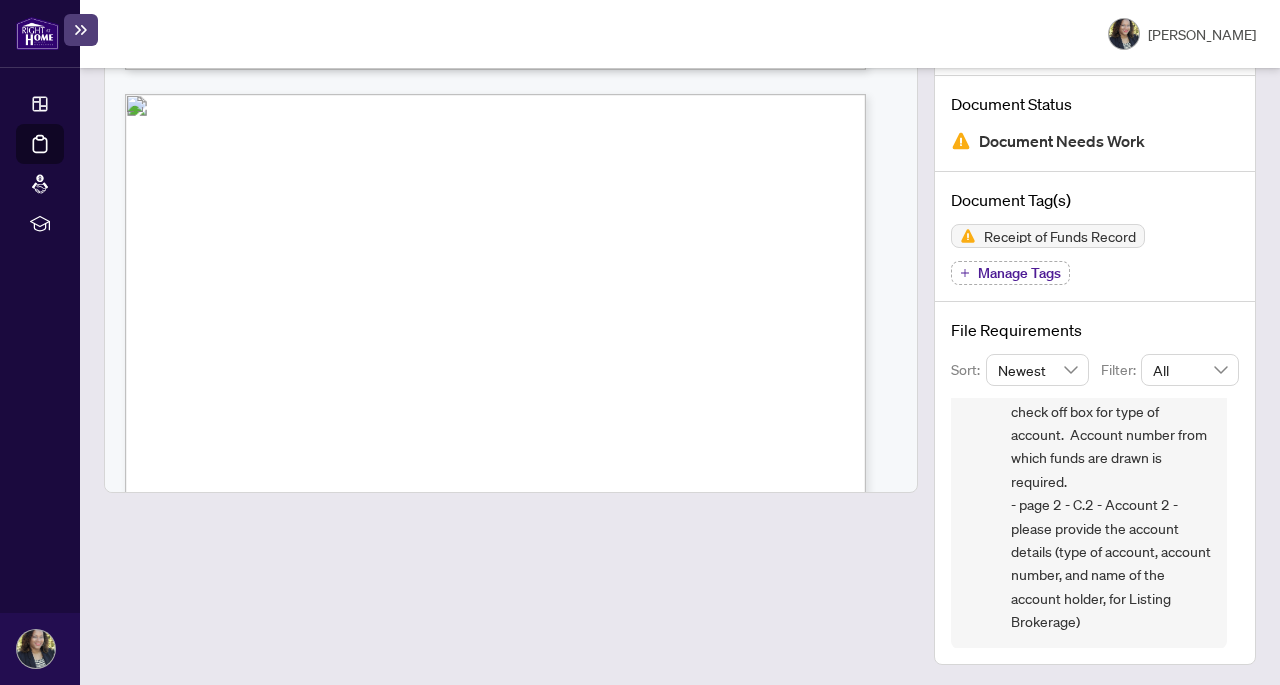 click on "File Requirements Sort: Newest Filter: All PR Puvitha Ramachandran   Jun/30/2025, 07:41pm COMPLIANCE -  Receipt of Funds
- page 2 - C.2 - Account 1 - Please enter the buyer’s account # & name of the buyer that provided the deposit, and check off box for type of account.  Account number from which funds are drawn is required.
- page 2 - C.2 - Account 2 -  please provide the account details (type of account, account number, and name of the account holder, for Listing Brokerage)" at bounding box center [1095, 483] 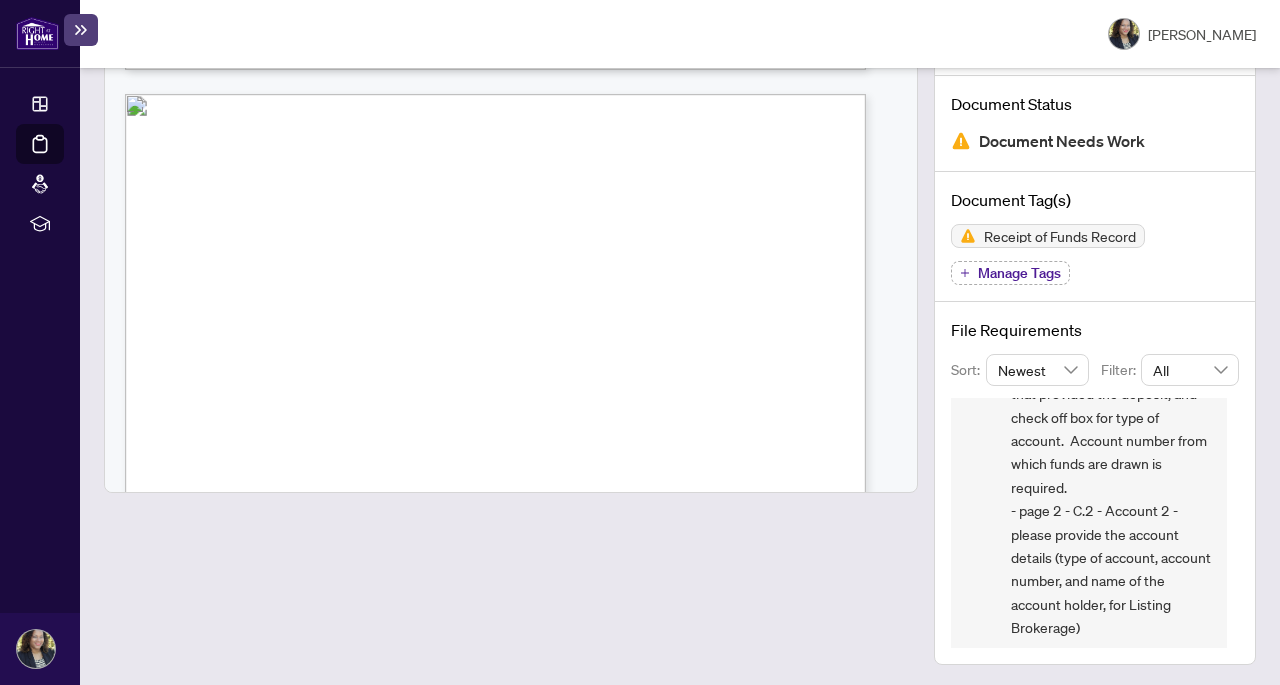 scroll, scrollTop: 200, scrollLeft: 0, axis: vertical 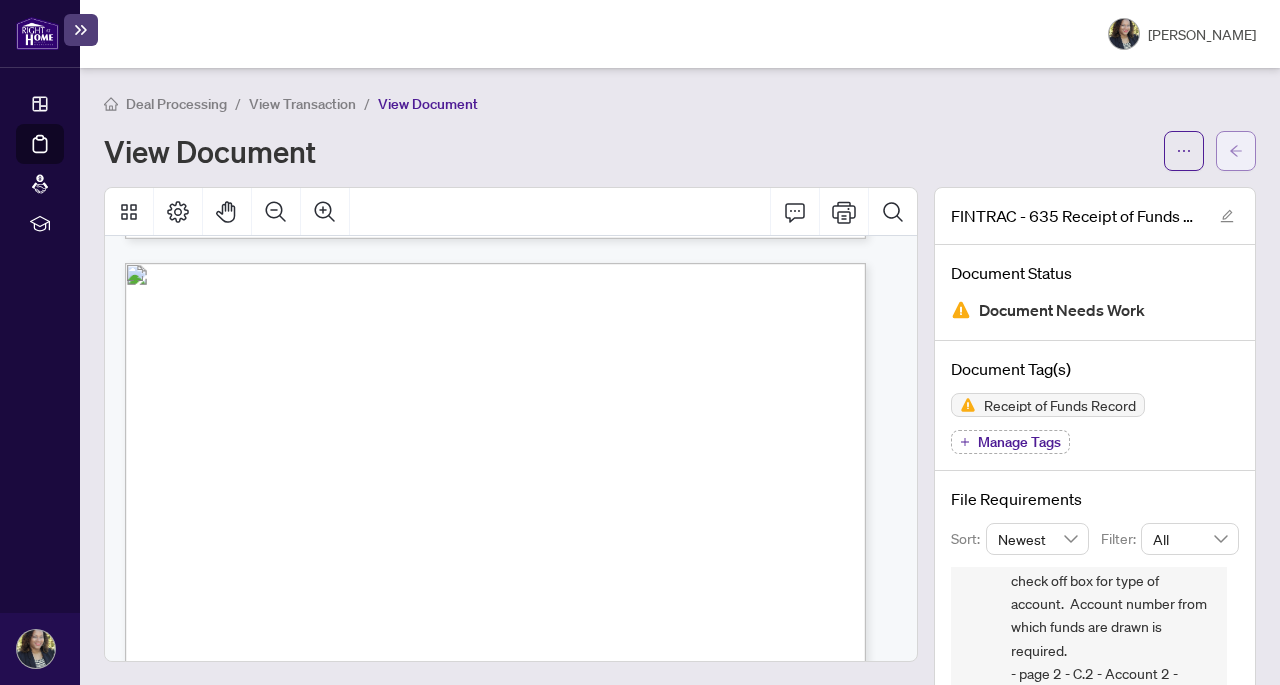 click at bounding box center (1236, 151) 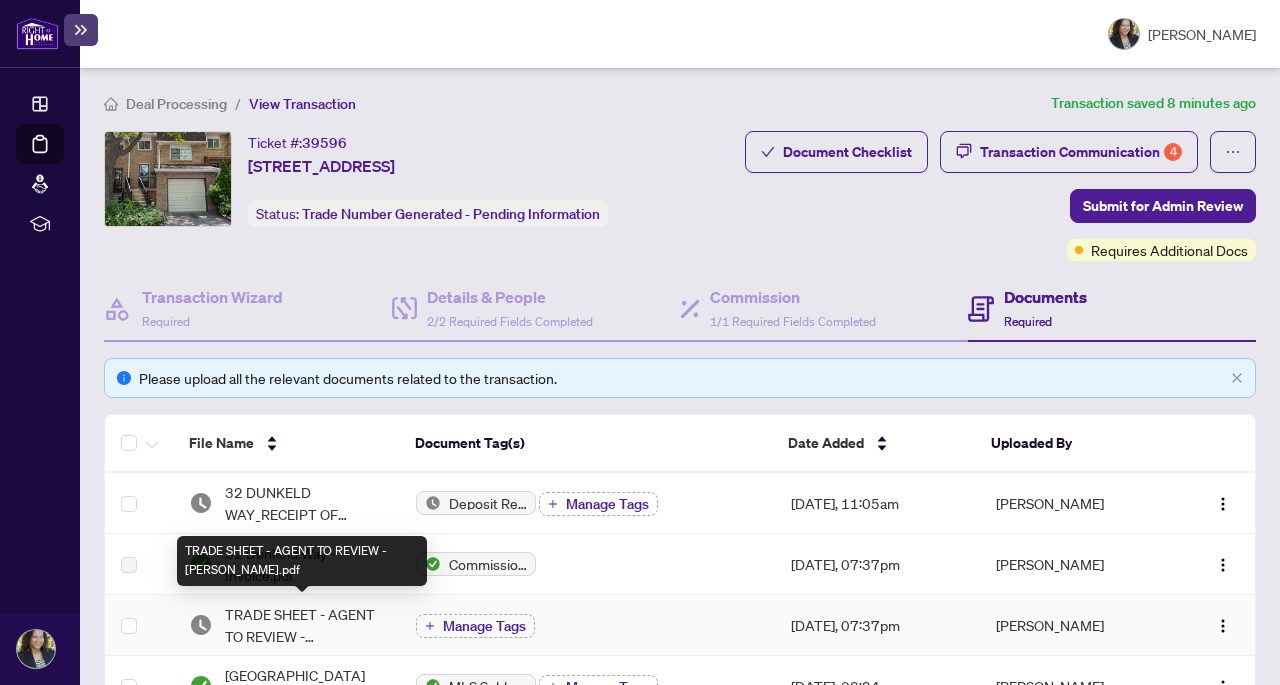 click on "TRADE SHEET - AGENT TO REVIEW - [PERSON_NAME].pdf" at bounding box center (304, 625) 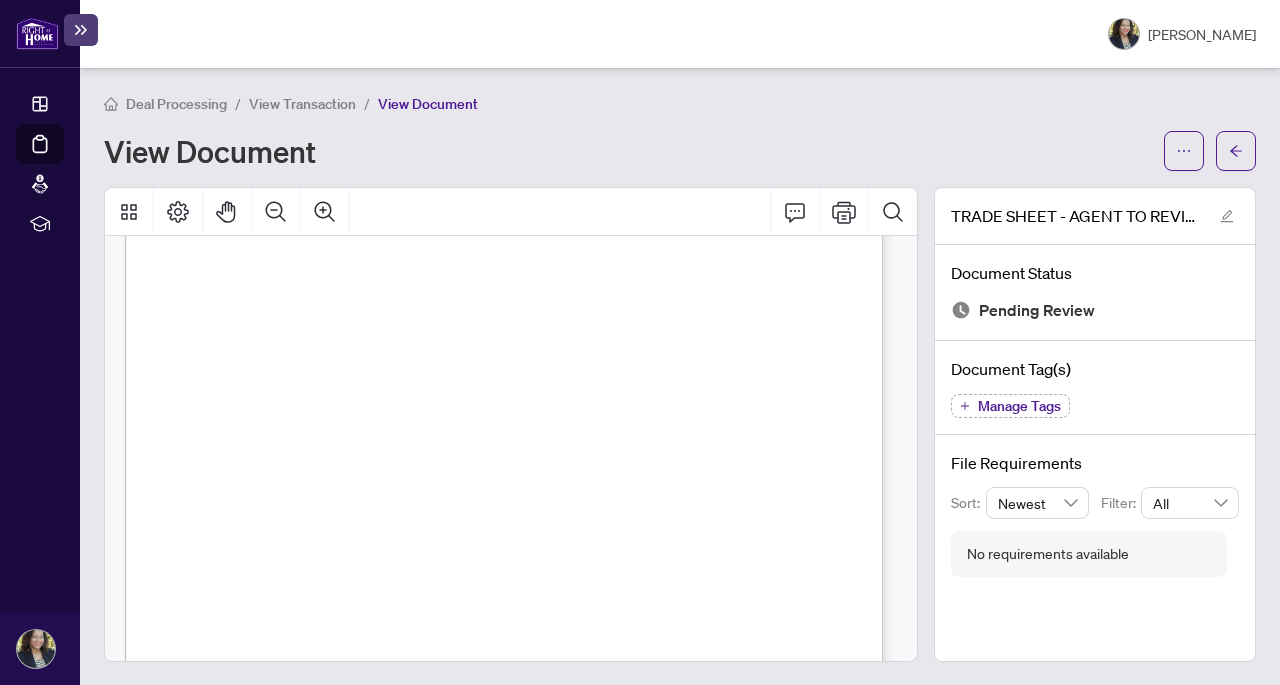 scroll, scrollTop: 224, scrollLeft: 0, axis: vertical 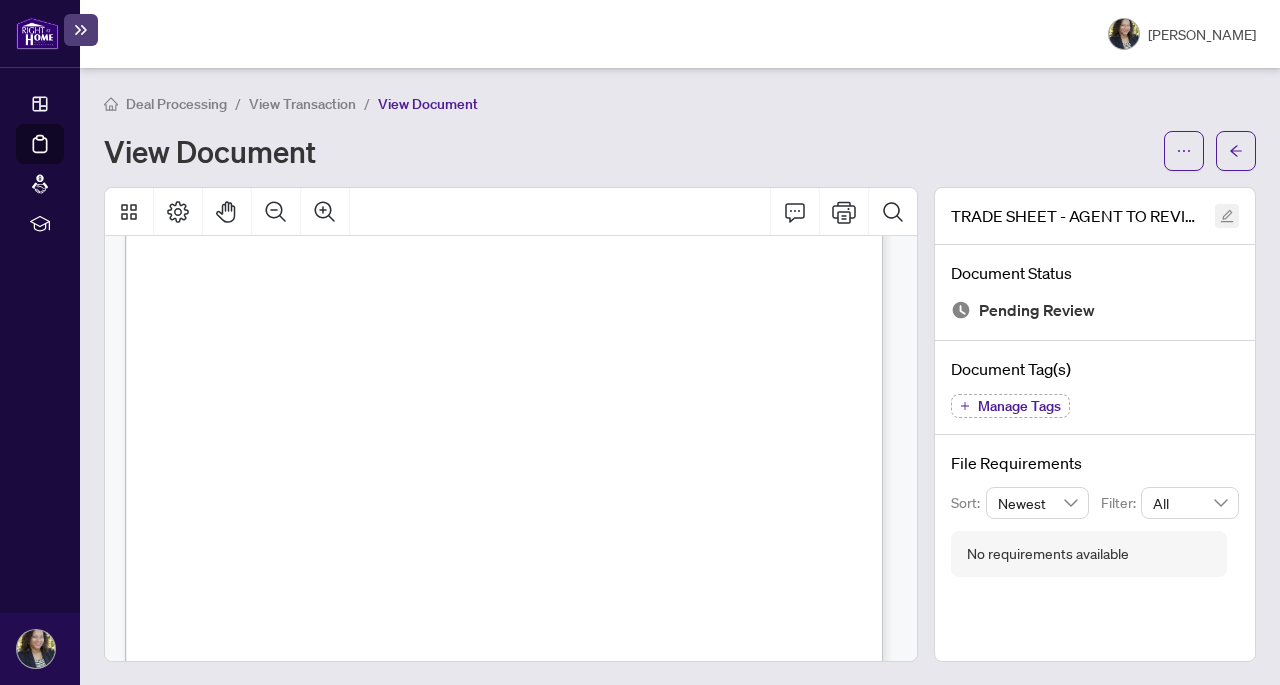 click 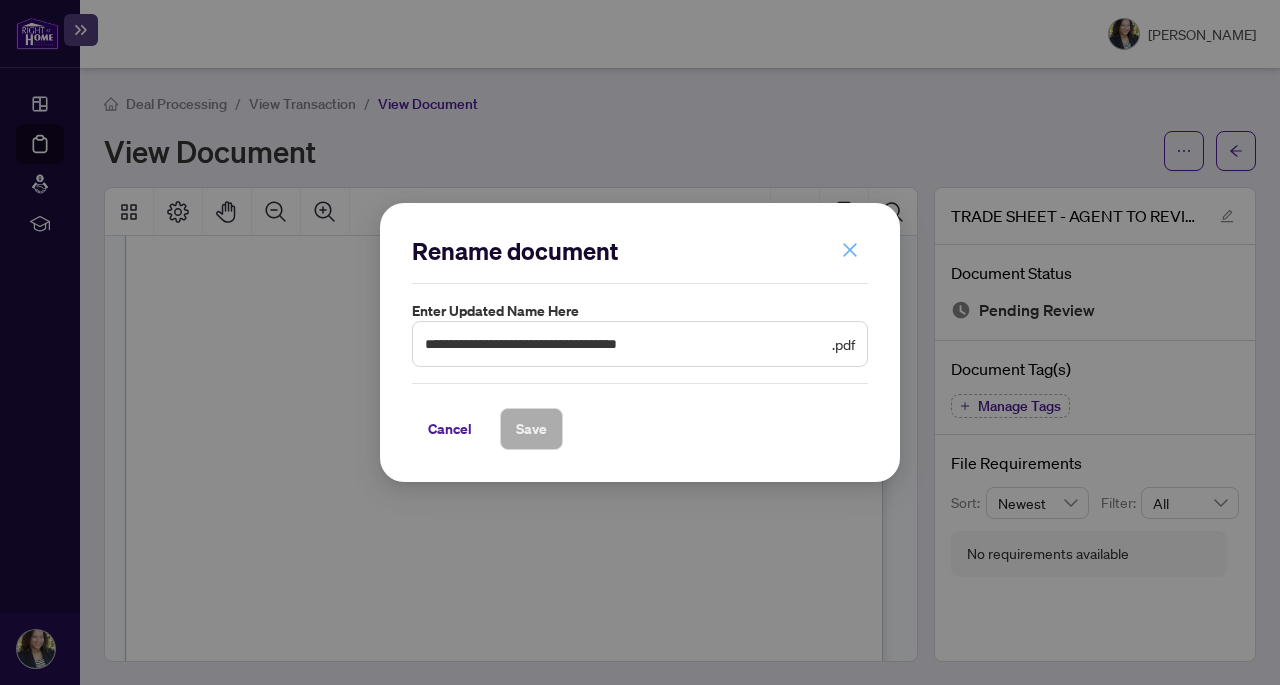 click 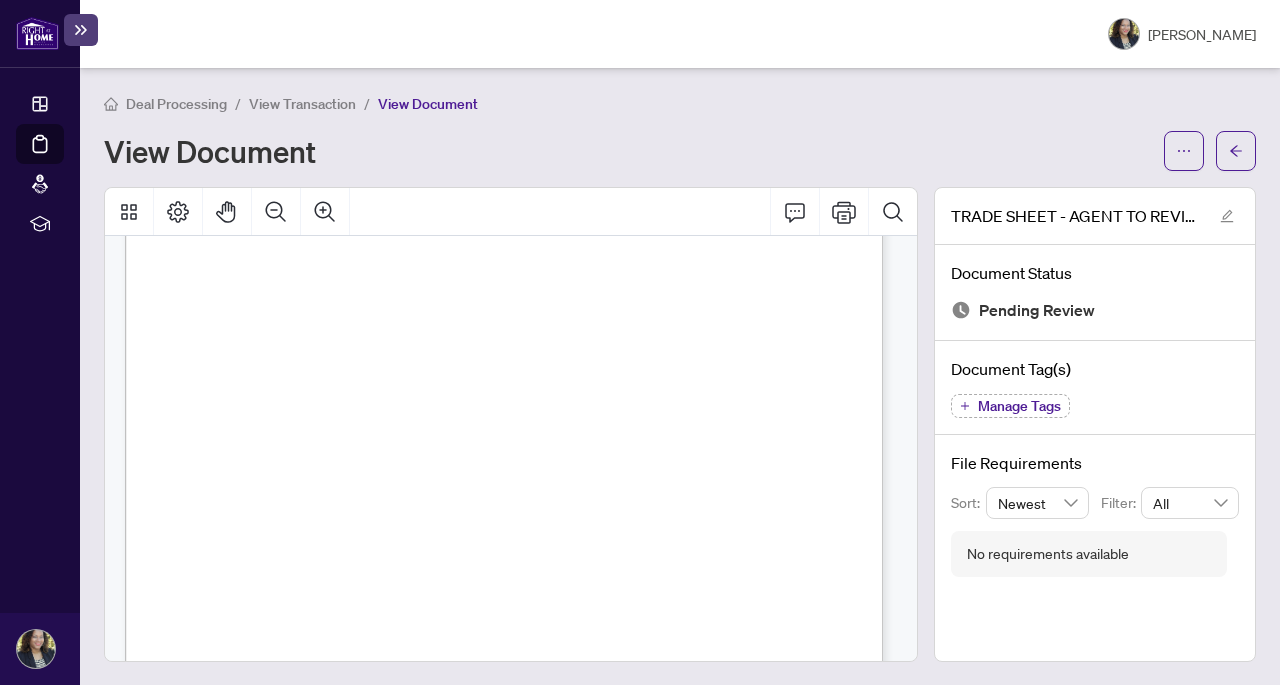 scroll, scrollTop: 0, scrollLeft: 0, axis: both 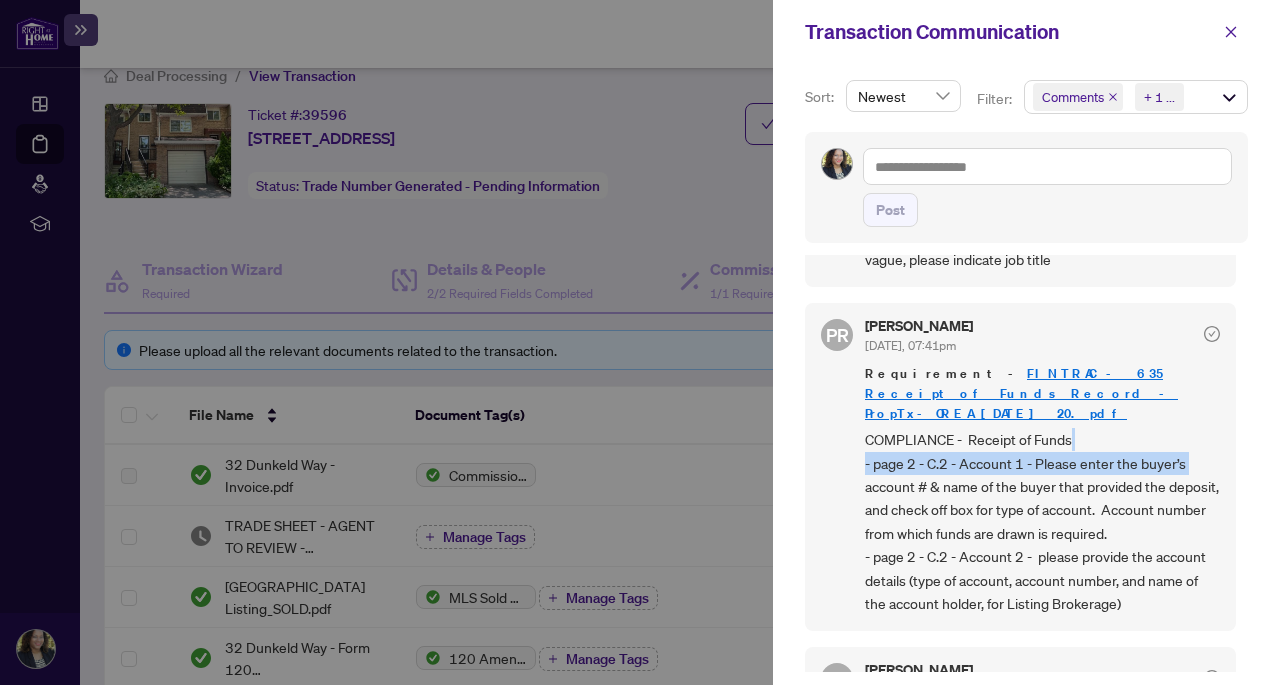 drag, startPoint x: 1234, startPoint y: 390, endPoint x: 1237, endPoint y: 419, distance: 29.15476 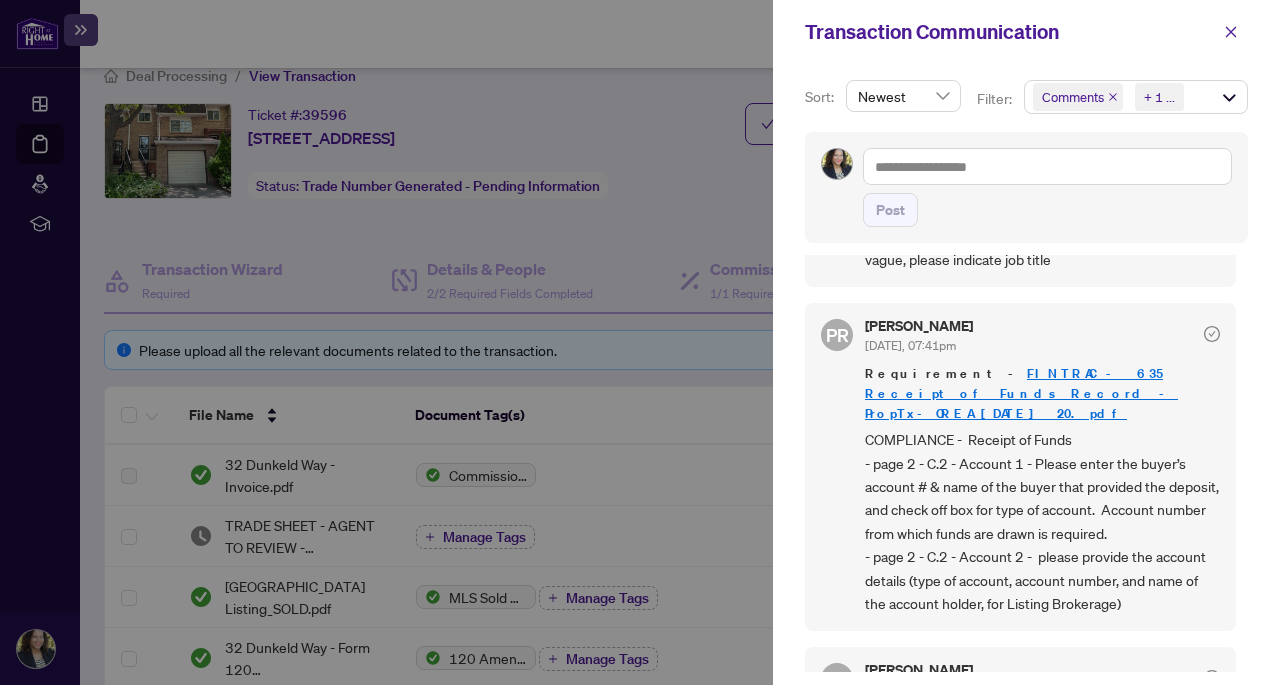 drag, startPoint x: 1232, startPoint y: 457, endPoint x: 1247, endPoint y: 473, distance: 21.931713 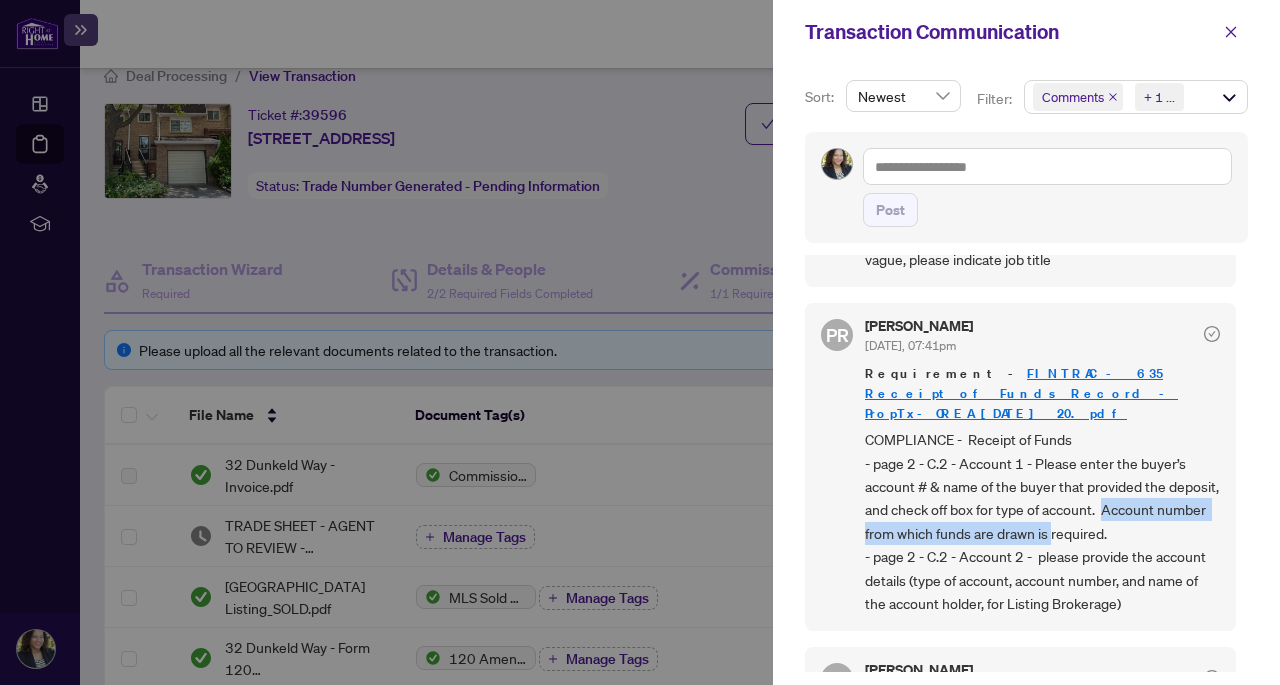 drag, startPoint x: 1247, startPoint y: 473, endPoint x: 1240, endPoint y: 483, distance: 12.206555 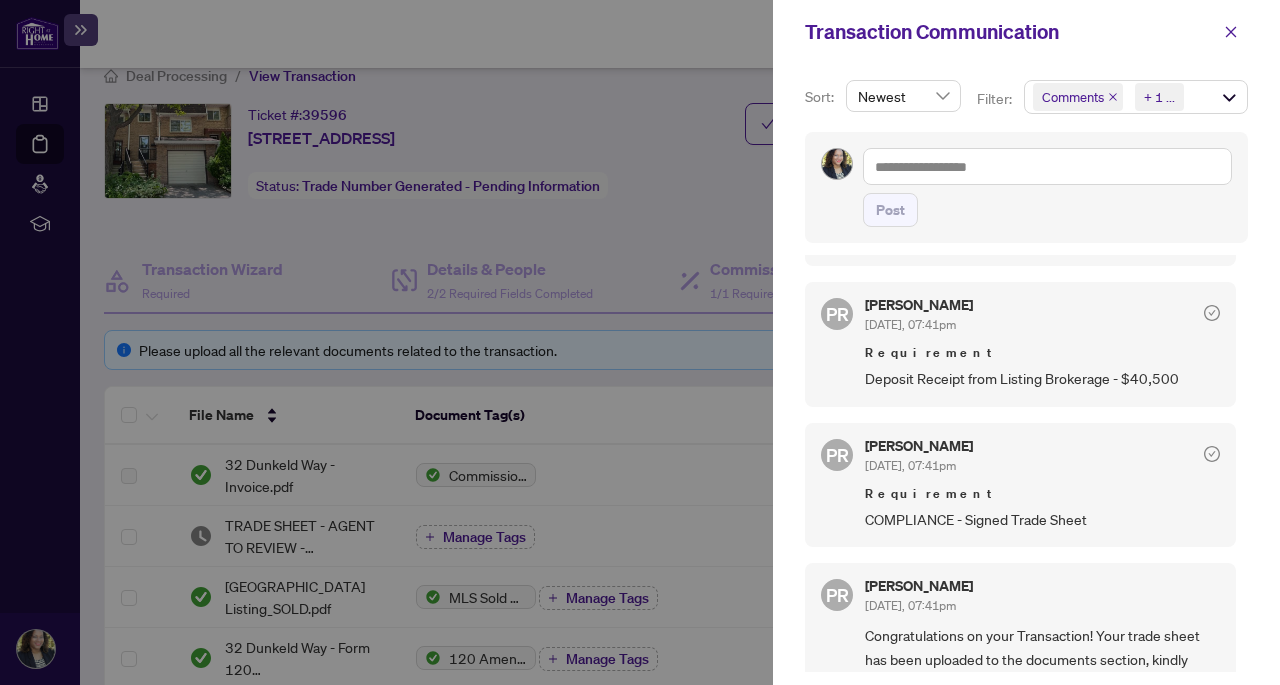 click on "[PERSON_NAME]   [DATE], 07:41pm" at bounding box center (1042, 316) 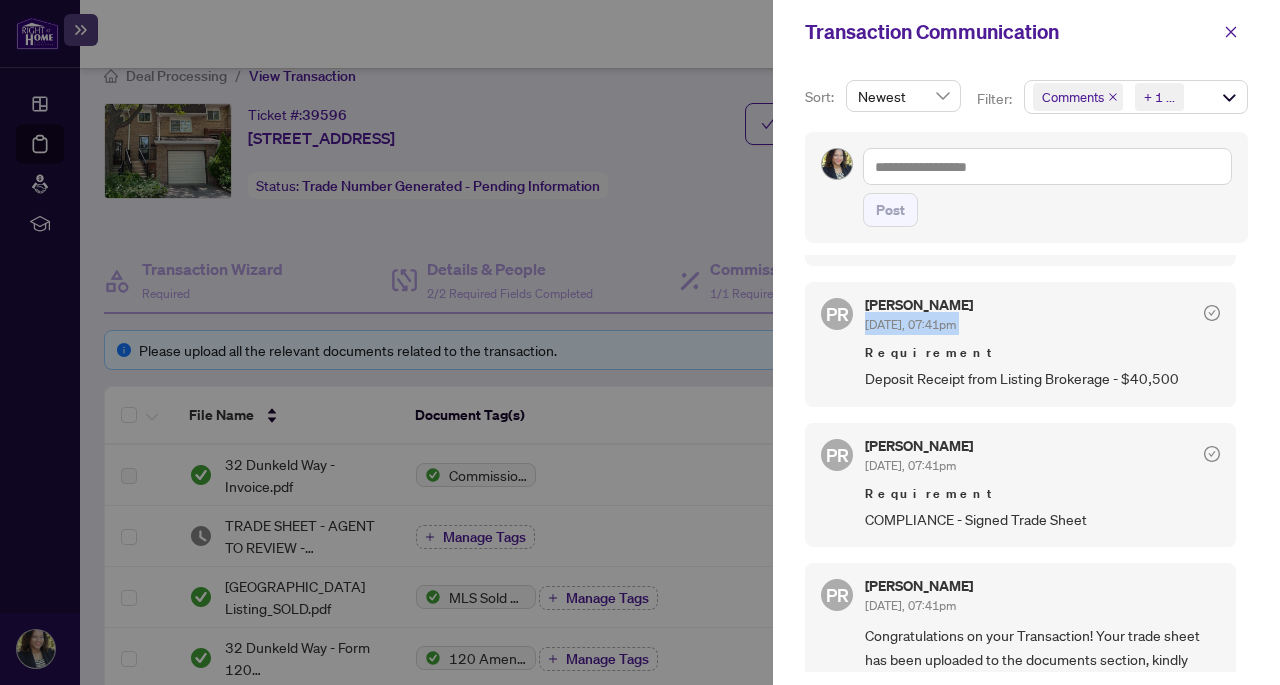 click on "[PERSON_NAME]   [DATE], 07:41pm" at bounding box center (1042, 316) 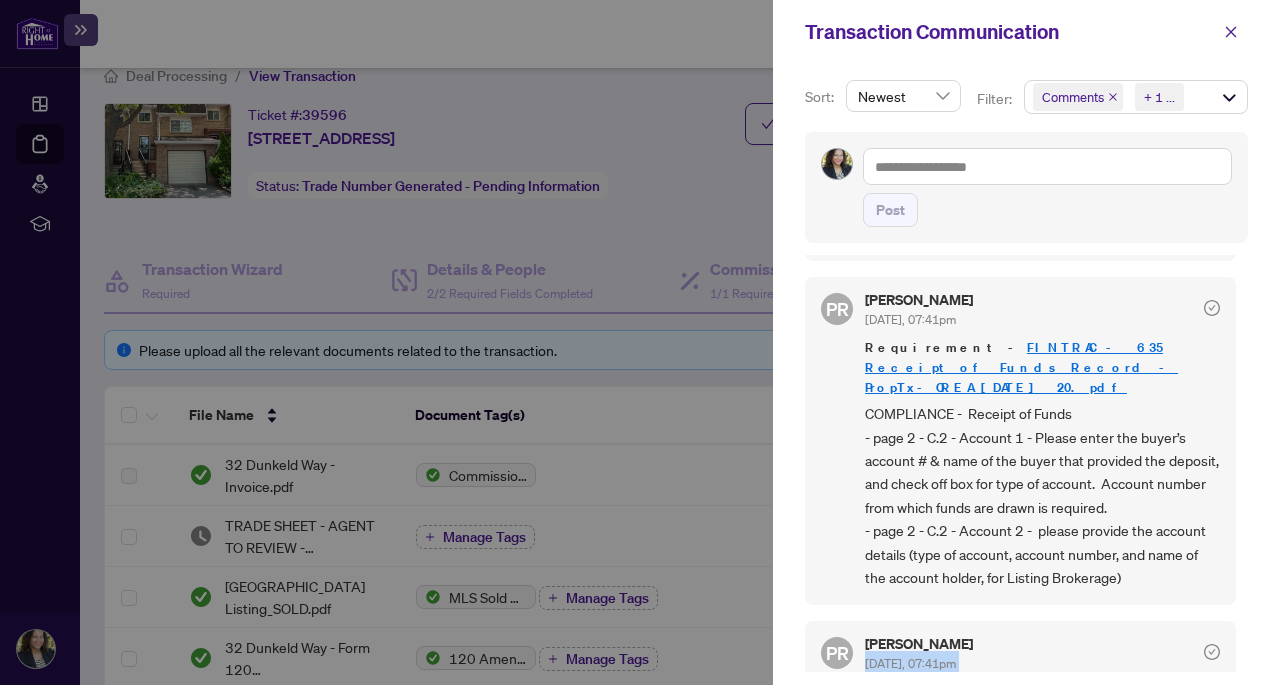 scroll, scrollTop: 0, scrollLeft: 0, axis: both 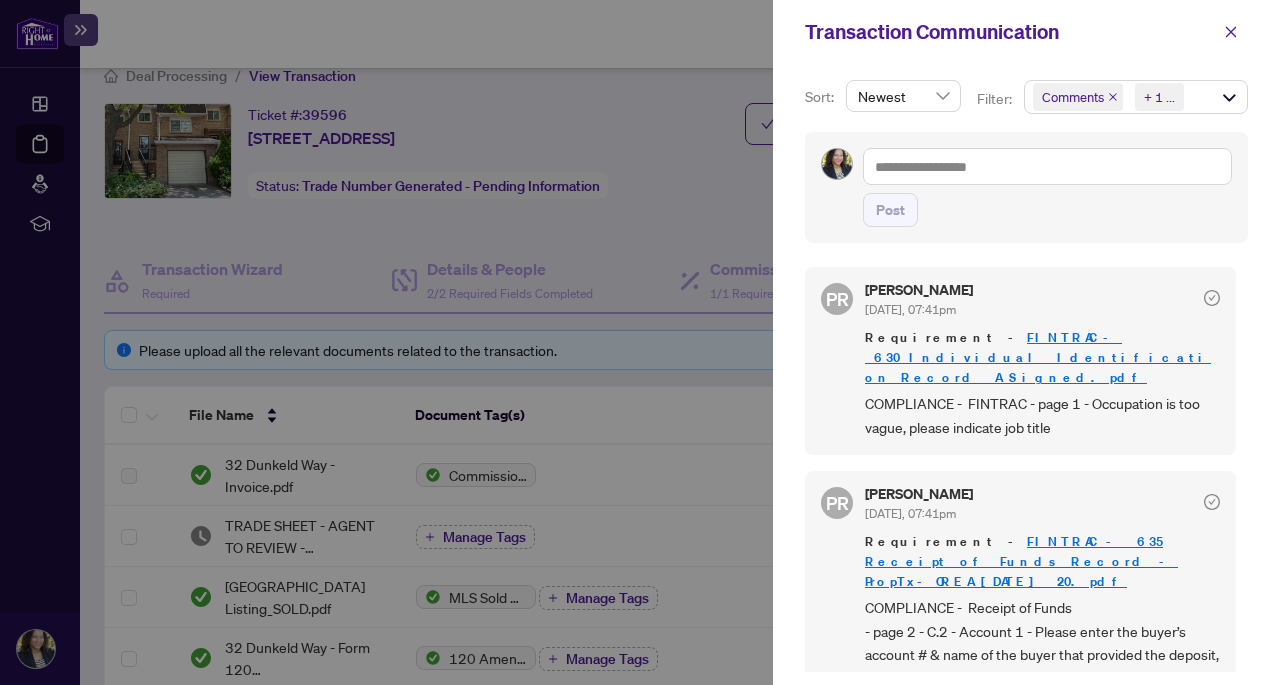 click at bounding box center (640, 342) 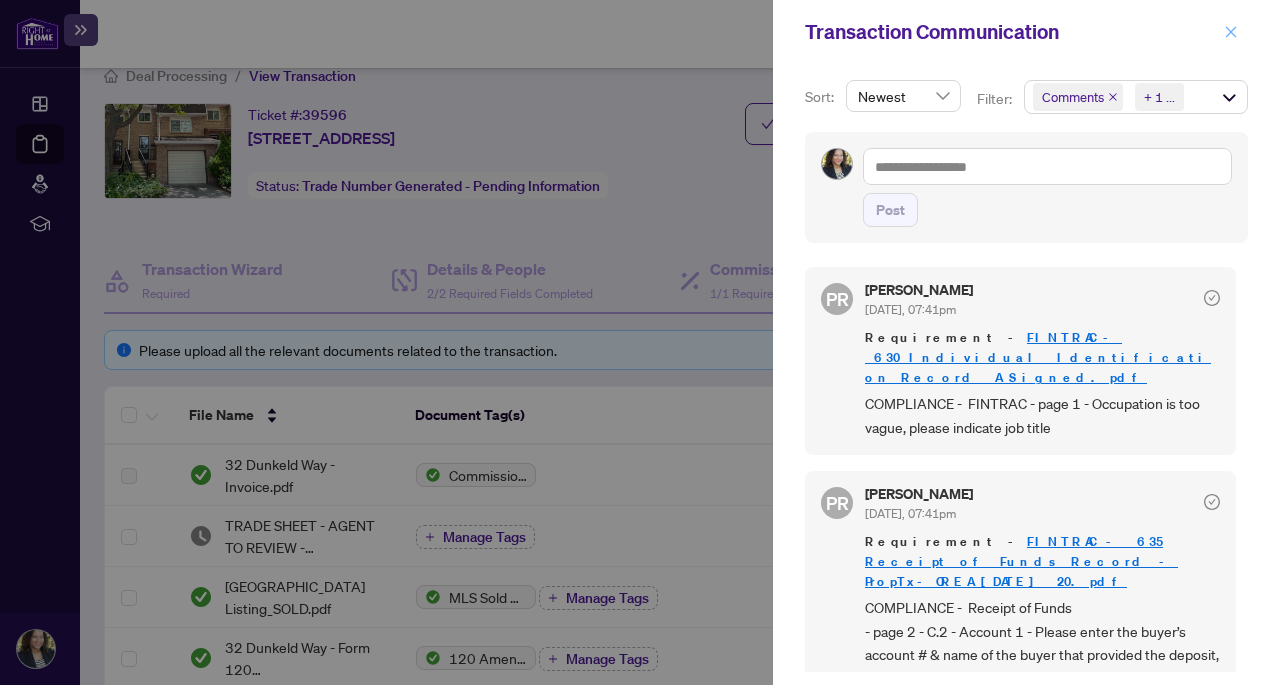 click at bounding box center (1231, 32) 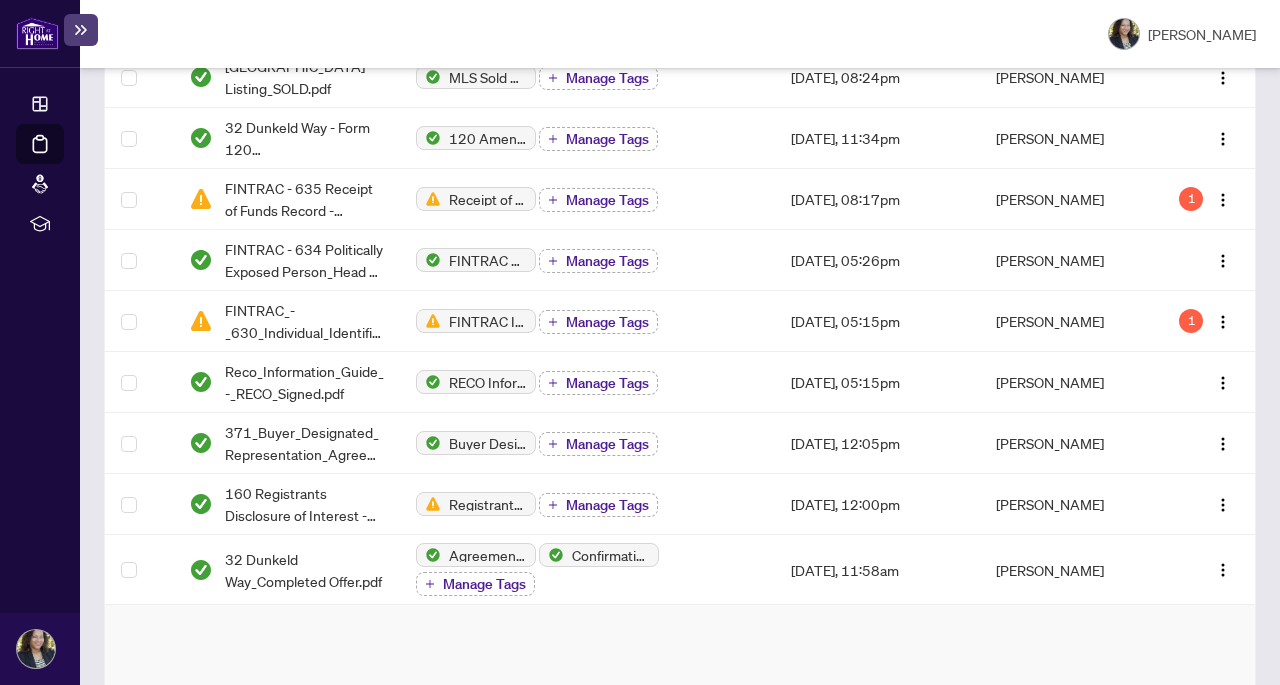 scroll, scrollTop: 545, scrollLeft: 0, axis: vertical 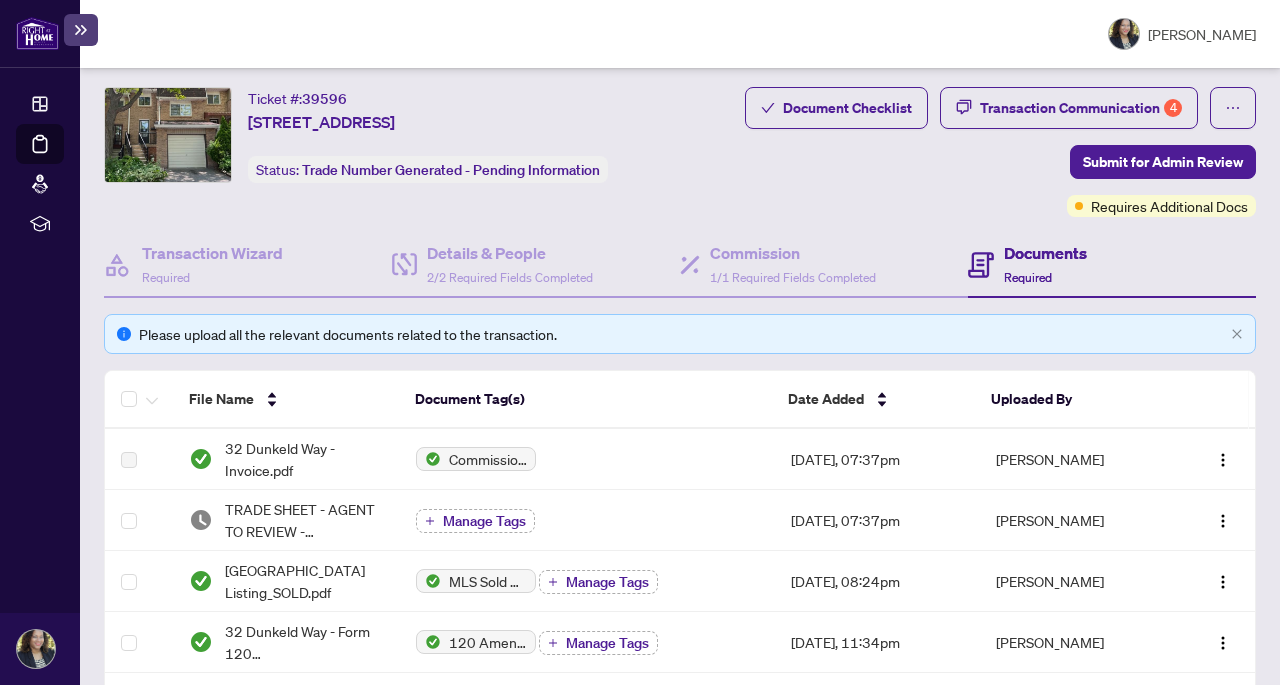 click on "Documents Required" at bounding box center (1045, 264) 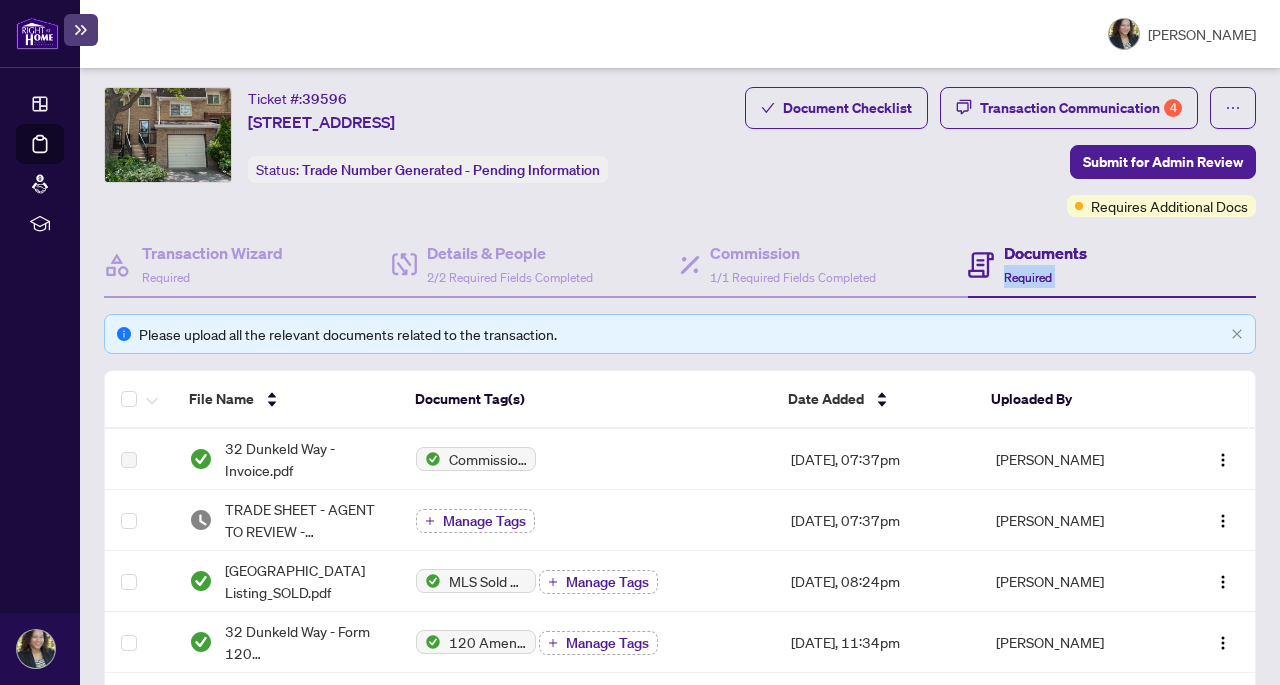 click on "Documents Required" at bounding box center (1045, 264) 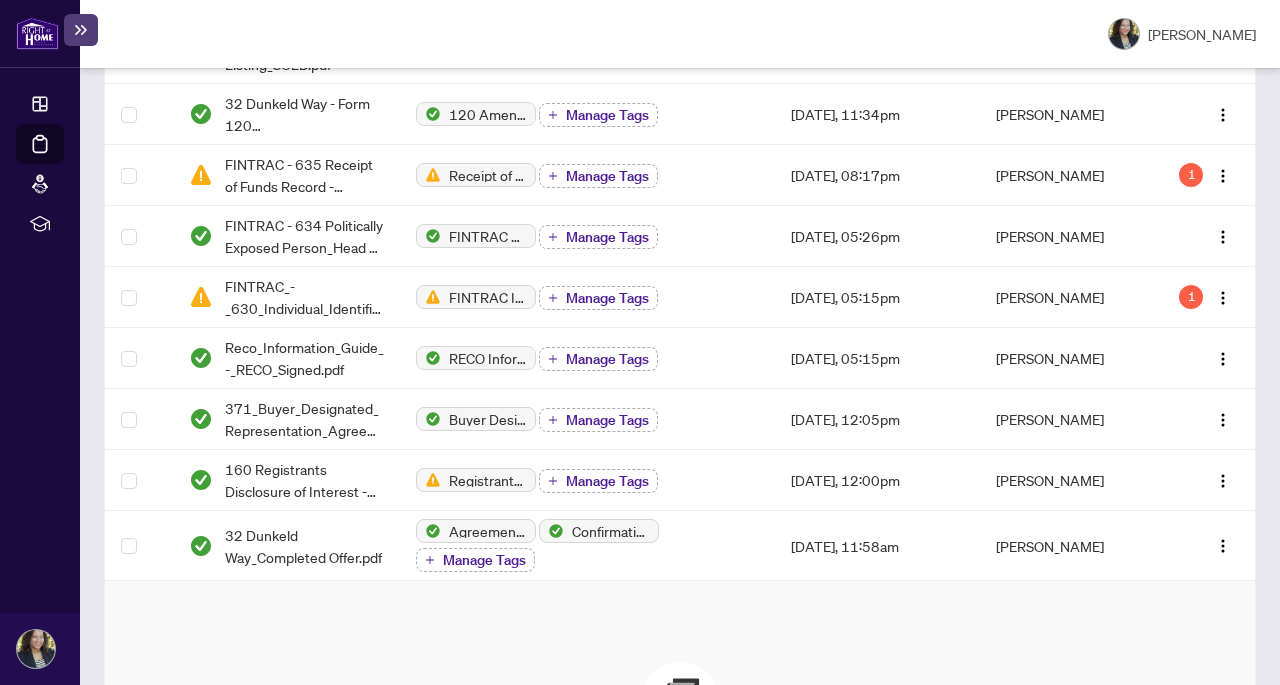 scroll, scrollTop: 905, scrollLeft: 0, axis: vertical 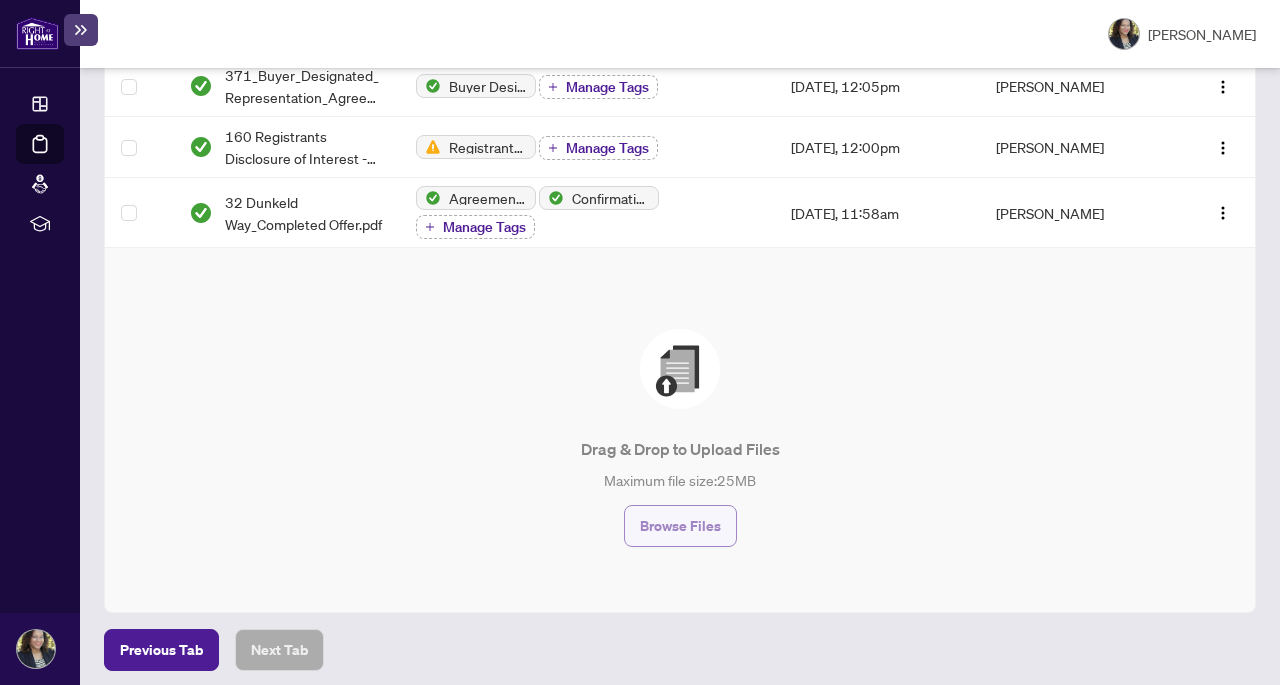 click on "Browse Files" at bounding box center [680, 526] 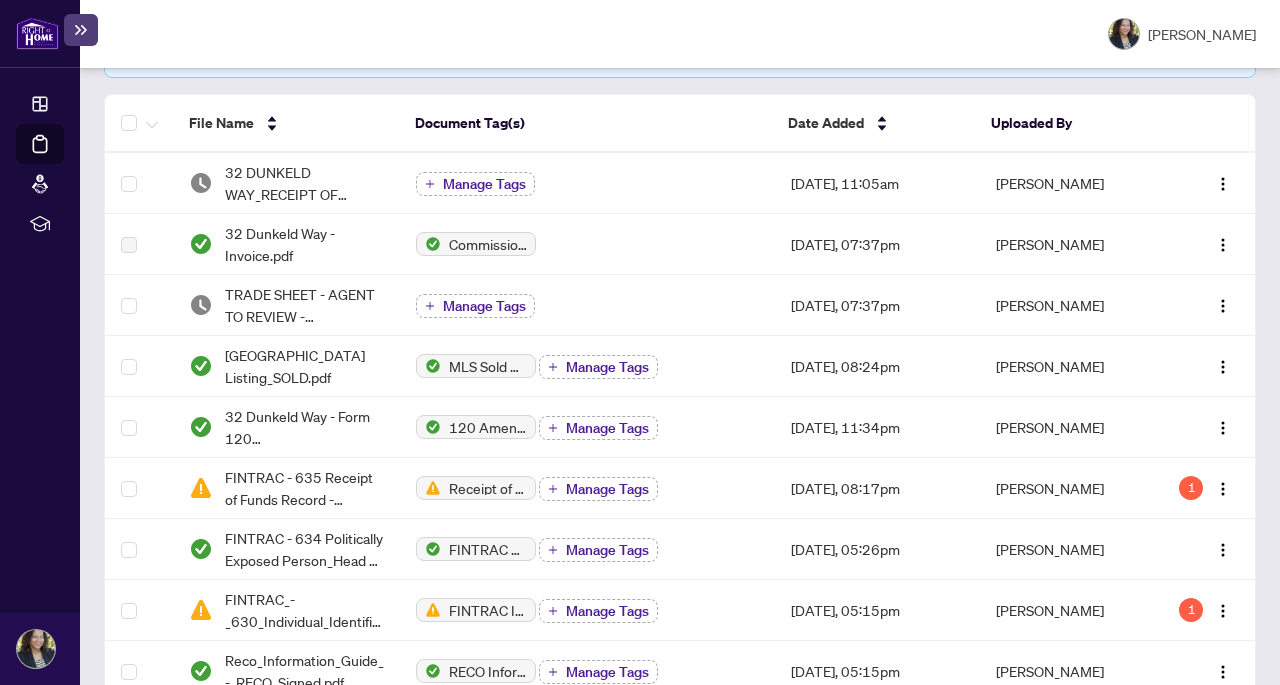 scroll, scrollTop: 316, scrollLeft: 0, axis: vertical 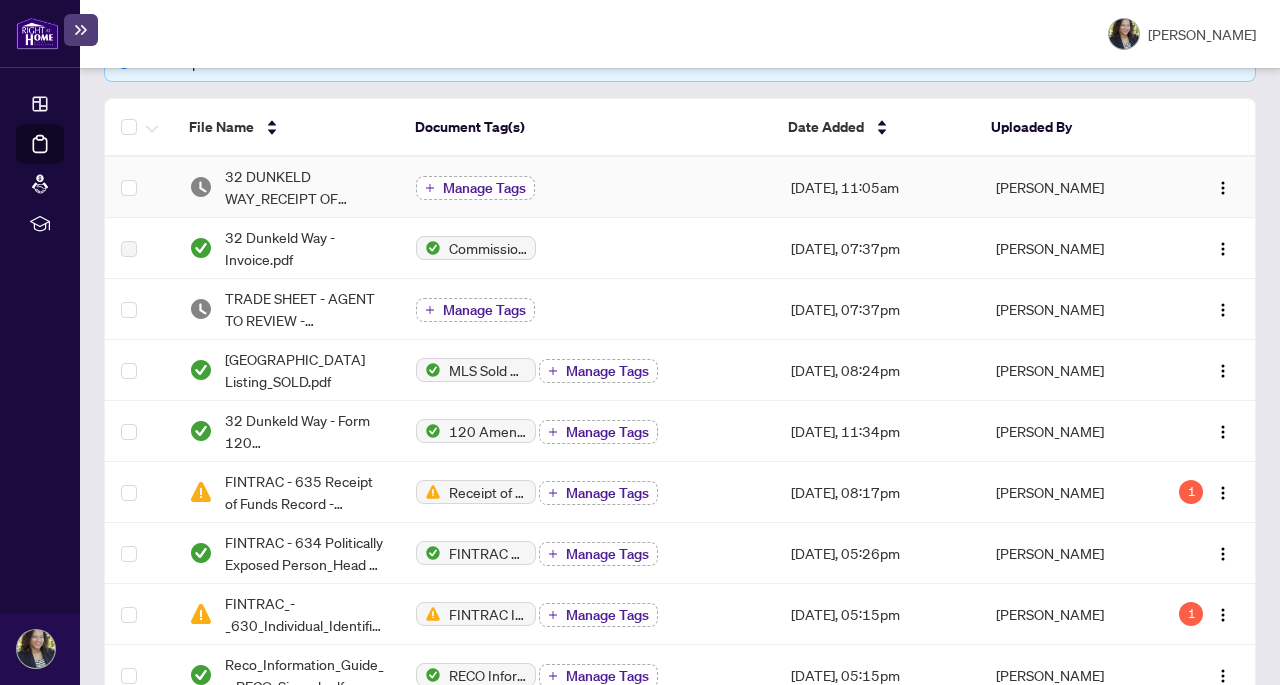 click on "Manage Tags" at bounding box center (484, 188) 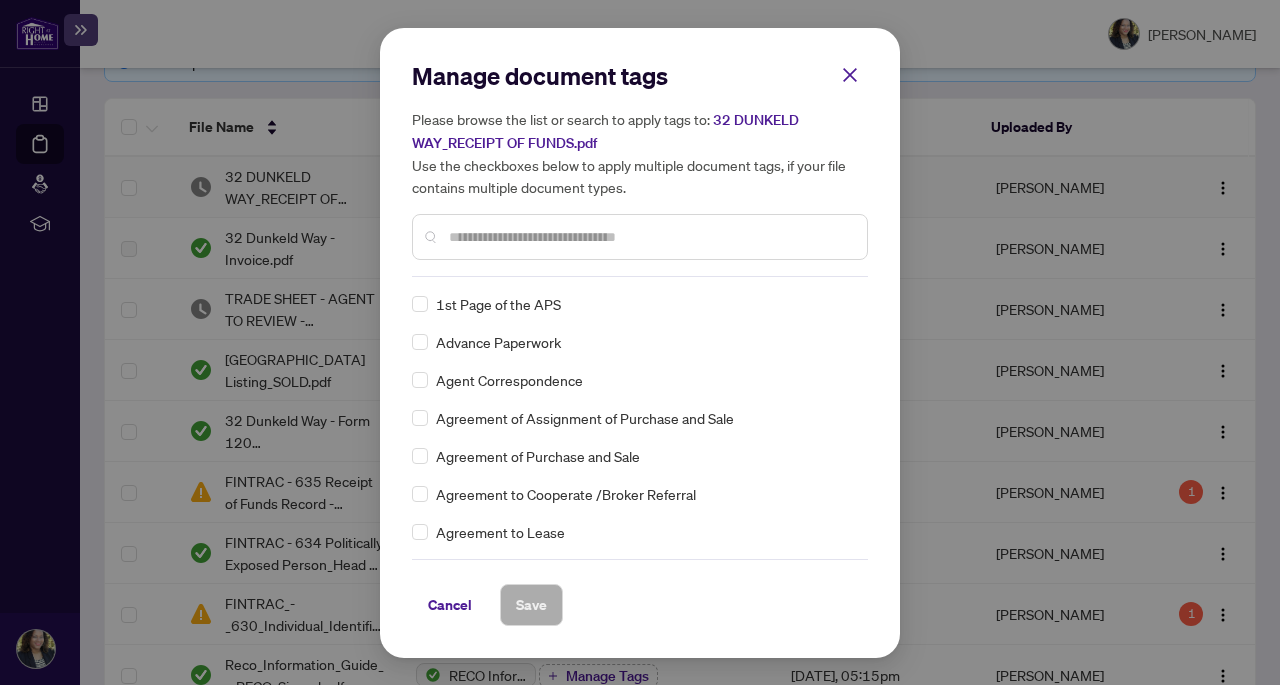 click at bounding box center [650, 237] 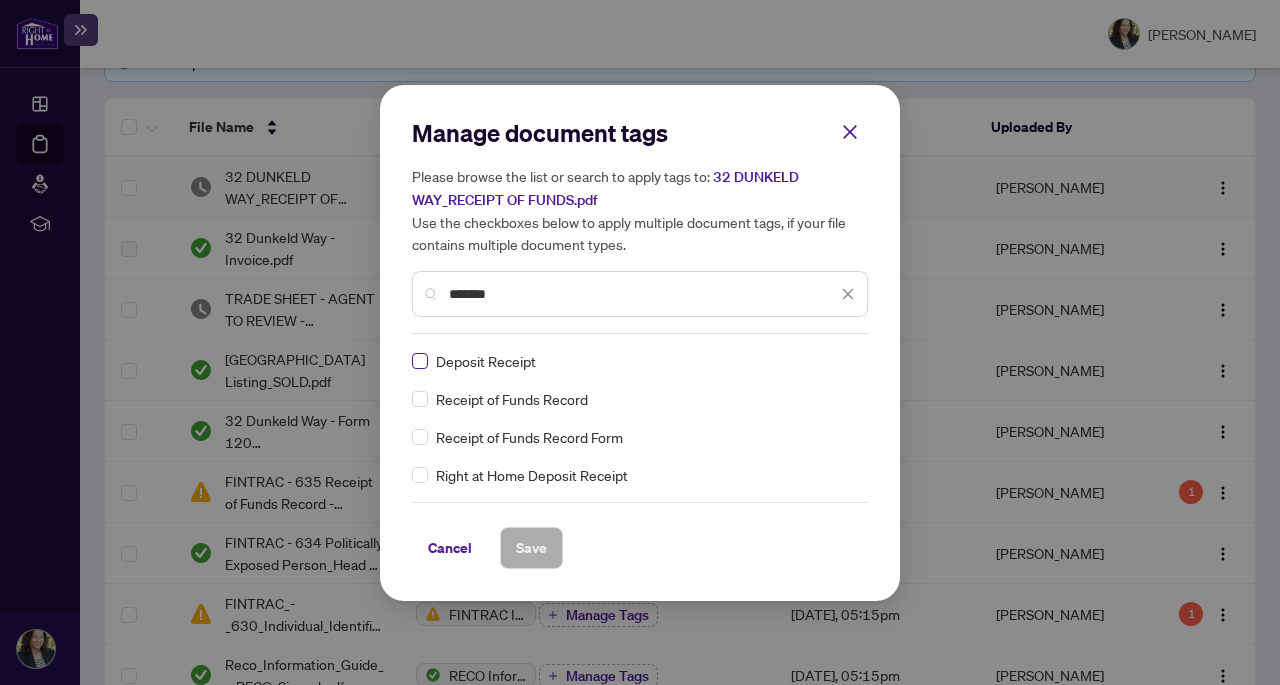type on "*******" 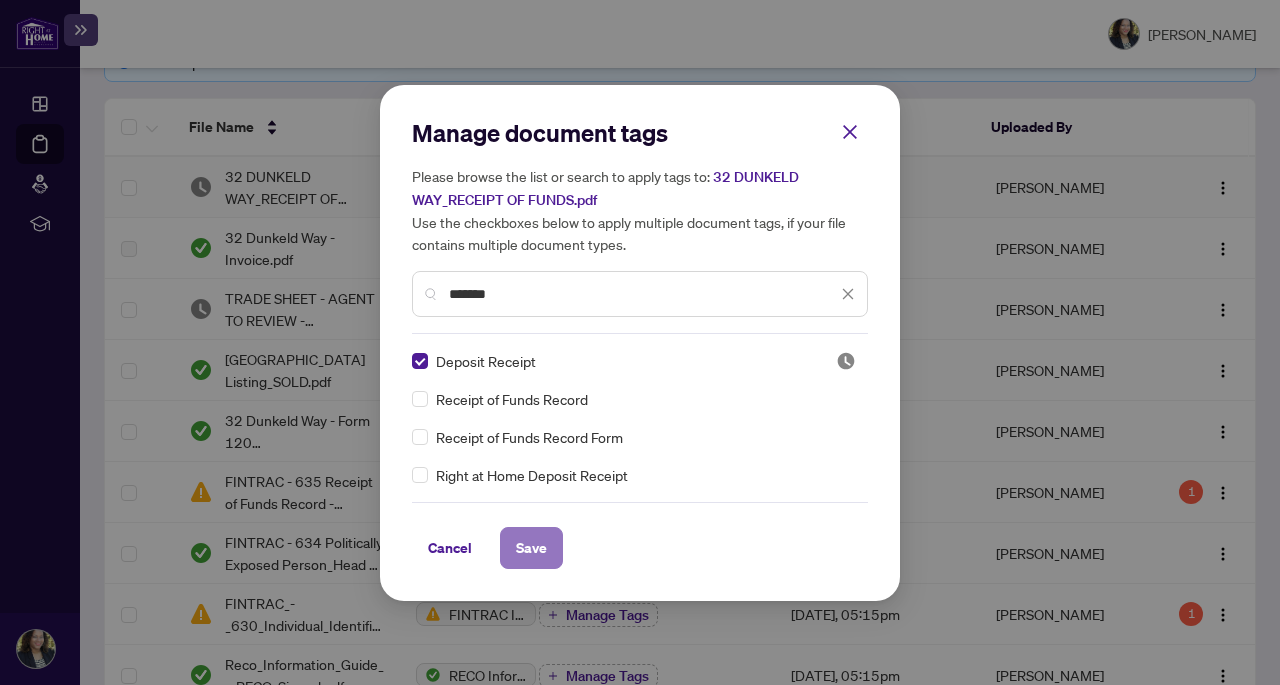 click on "Save" at bounding box center [531, 548] 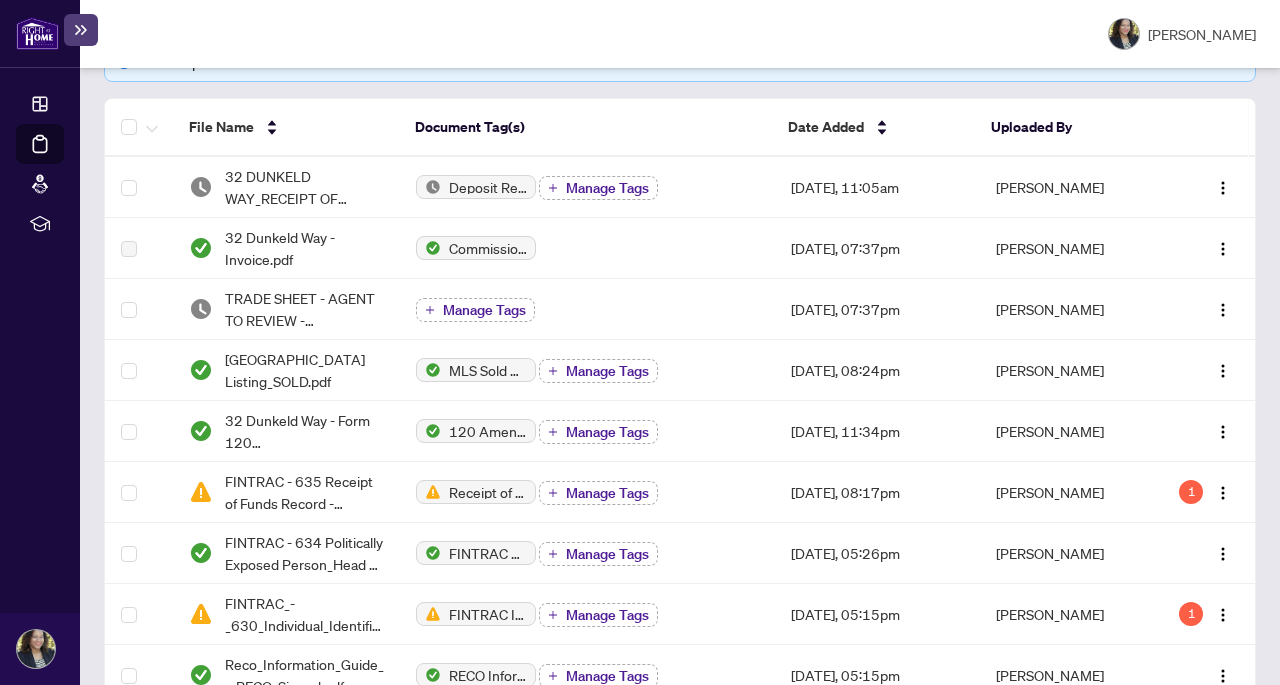 scroll, scrollTop: 321, scrollLeft: 0, axis: vertical 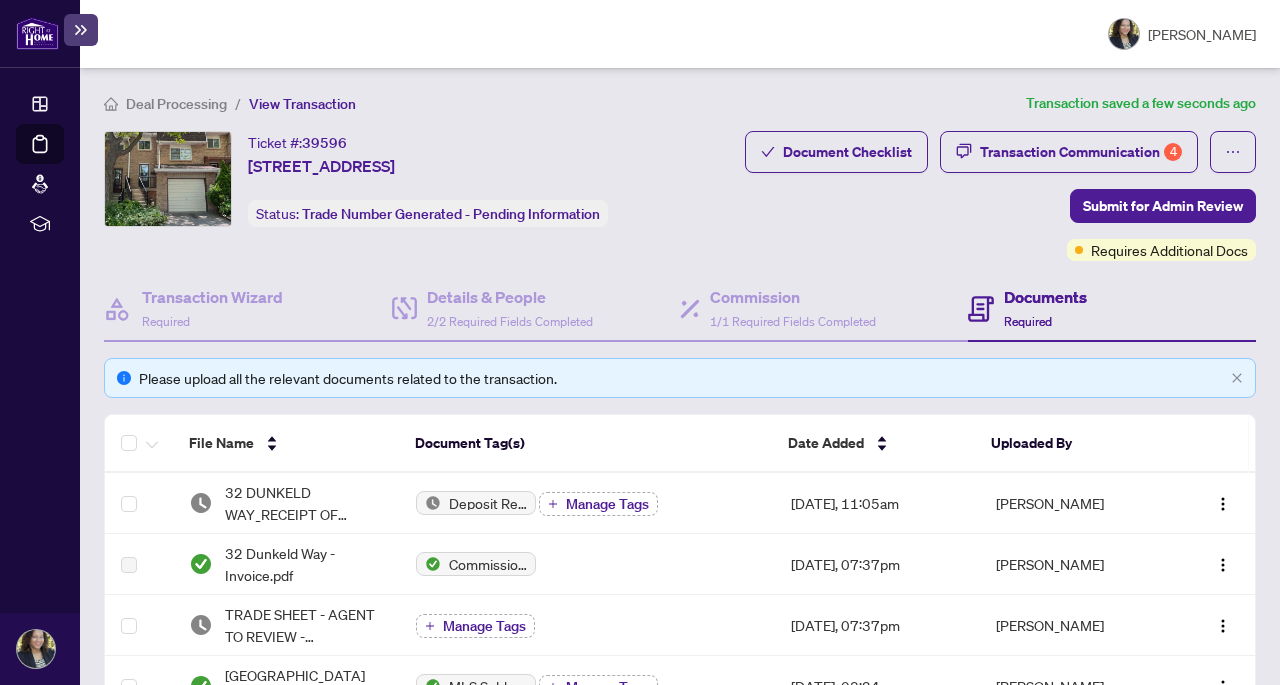 click on "Deal Processing / View Transaction Transaction saved   a few seconds ago Ticket #:  39596 32 Dunkeld Way, Markham, Ontario L3T 4Y9, Canada Status:   Trade Number Generated - Pending Information Submit for Admin Review Document Checklist Transaction Communication 4 Submit for Admin Review Requires Additional Docs Transaction Wizard Required Details & People 2/2 Required Fields Completed Commission 1/1 Required Fields Completed Documents Required Please upload all the relevant documents related to the transaction. File Name Document Tag(s) Date Added Uploaded By             32 DUNKELD WAY_RECEIPT OF FUNDS.pdf Deposit Receipt Manage Tags Jul/02/2025, 11:05am Shauna Browne 32 Dunkeld Way - Invoice.pdf Commission Statement Sent to Listing Brokerage Jun/30/2025, 07:37pm Puvitha Ramachandran TRADE SHEET - AGENT TO REVIEW - Shauna.pdf Manage Tags Jun/30/2025, 07:37pm Puvitha Ramachandran 32 Dunkeld Way_MLS Listing_SOLD.pdf MLS Sold Print Out Manage Tags Jun/23/2025, 08:24pm Shauna Browne Manage Tags Manage Tags" at bounding box center (680, 864) 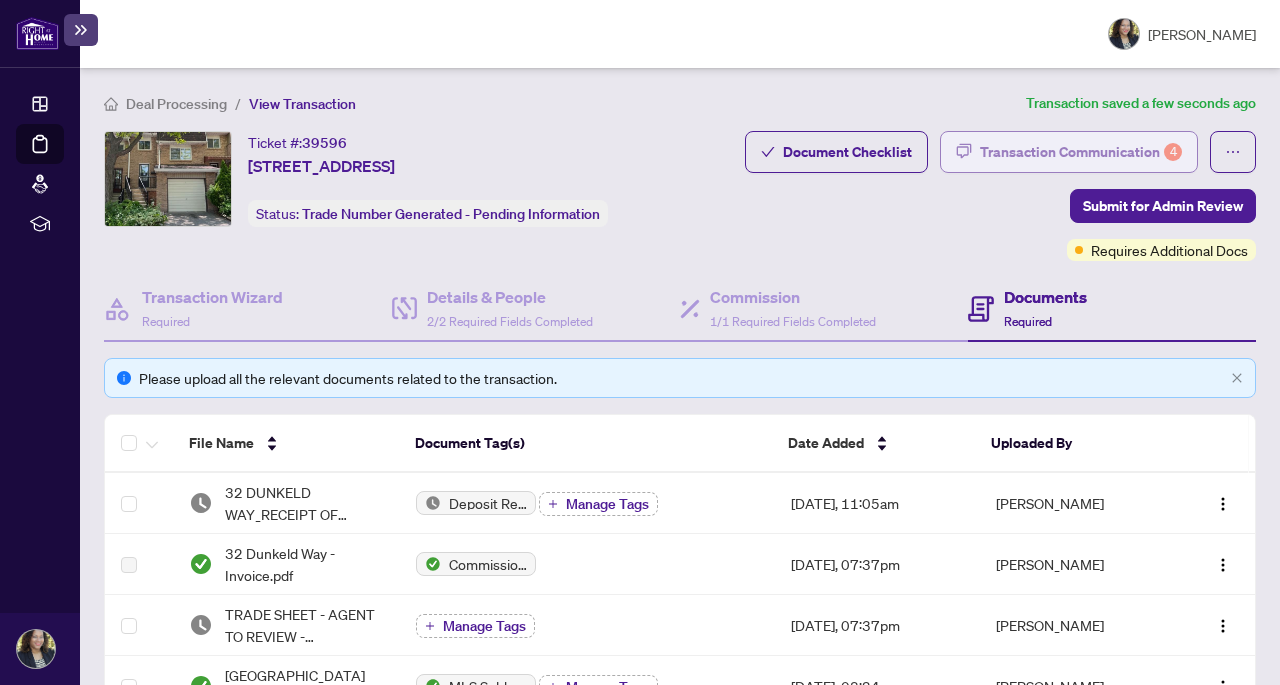 click on "Transaction Communication 4" at bounding box center (1081, 152) 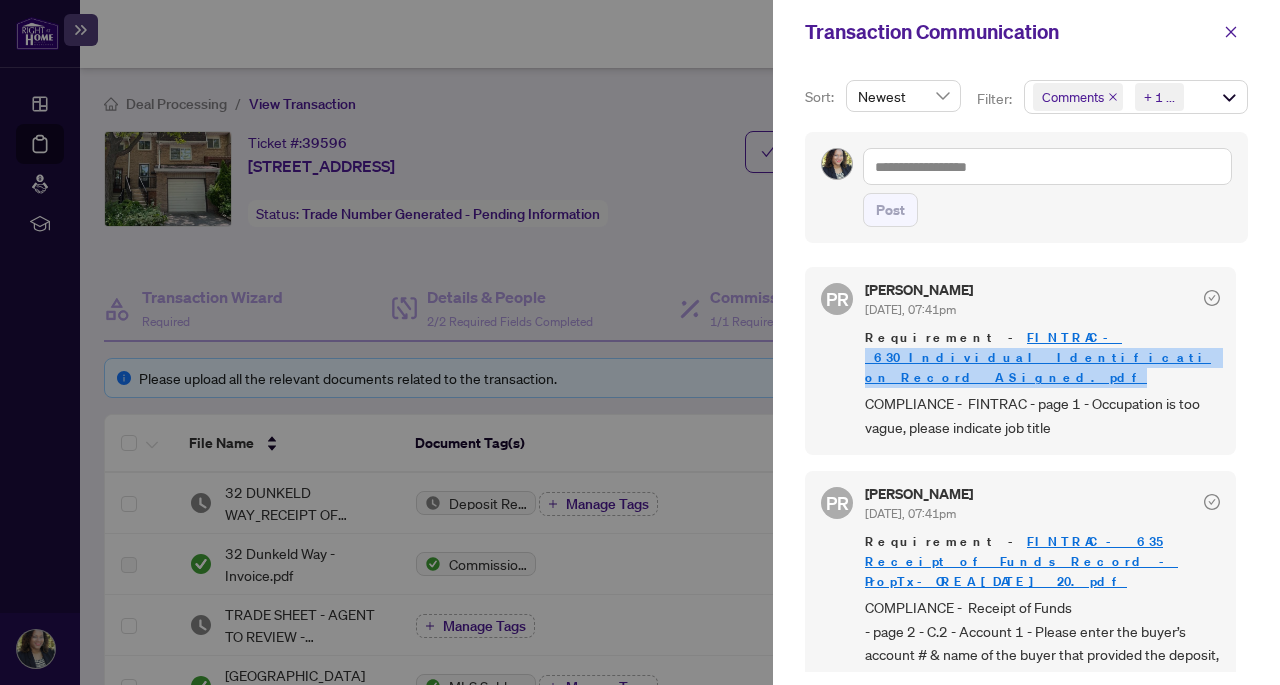 click on "Sort: Newest Filter: Comments Requirements + 1 ...   Post PR Puvitha Ramachandran   Jun/30/2025, 07:41pm Requirement    -  FINTRAC_-_630_Individual_Identification_Record__A_Signed.pdf COMPLIANCE -  FINTRAC - page 1 - Occupation is too vague, please indicate job title PR Puvitha Ramachandran   Jun/30/2025, 07:41pm Requirement    -  FINTRAC - 635 Receipt of Funds Record - PropTx-OREA_2025-06-18 20.pdf COMPLIANCE -  Receipt of Funds
- page 2 - C.2 - Account 1 - Please enter the buyer’s account # & name of the buyer that provided the deposit, and check off box for type of account.  Account number from which funds are drawn is required.
- page 2 - C.2 - Account 2 -  please provide the account details (type of account, account number, and name of the account holder, for Listing Brokerage) PR Puvitha Ramachandran   Jun/30/2025, 07:41pm Requirement   Deposit Receipt from Listing Brokerage - $40,500 PR Puvitha Ramachandran   Jun/30/2025, 07:41pm Requirement   COMPLIANCE - Signed Trade Sheet PR Puvitha Ramachandran" at bounding box center [1026, 374] 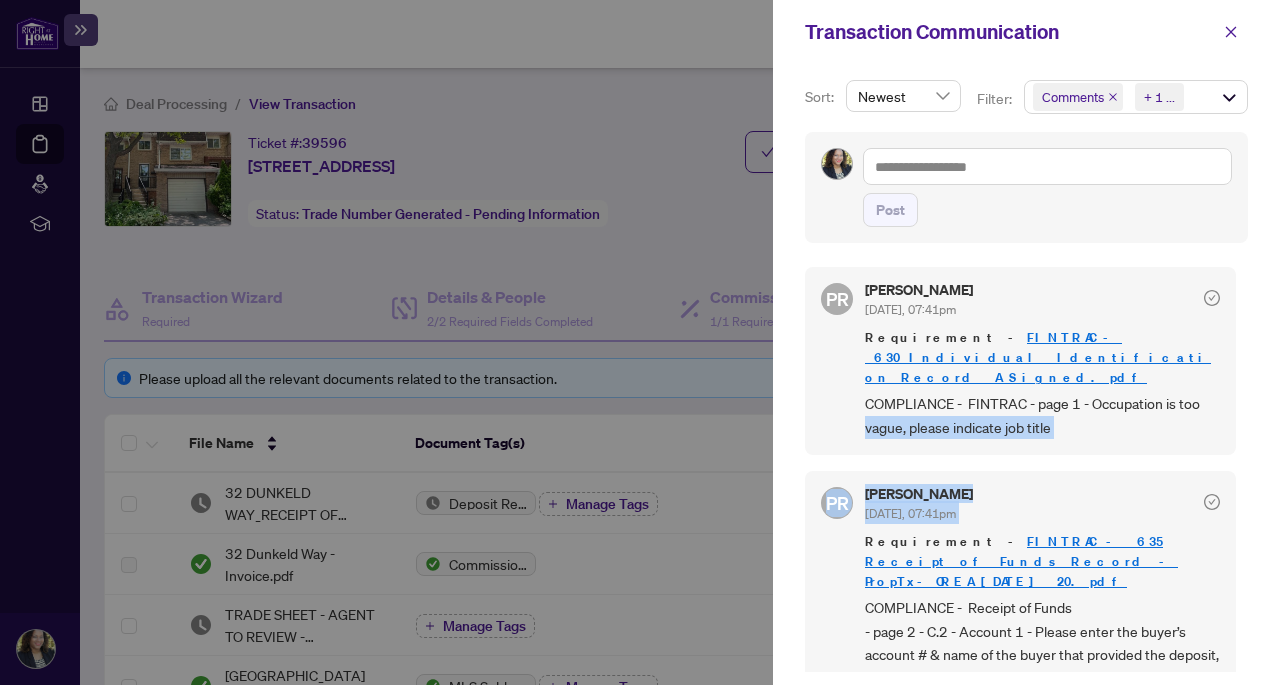 drag, startPoint x: 1242, startPoint y: 372, endPoint x: 1233, endPoint y: 457, distance: 85.47514 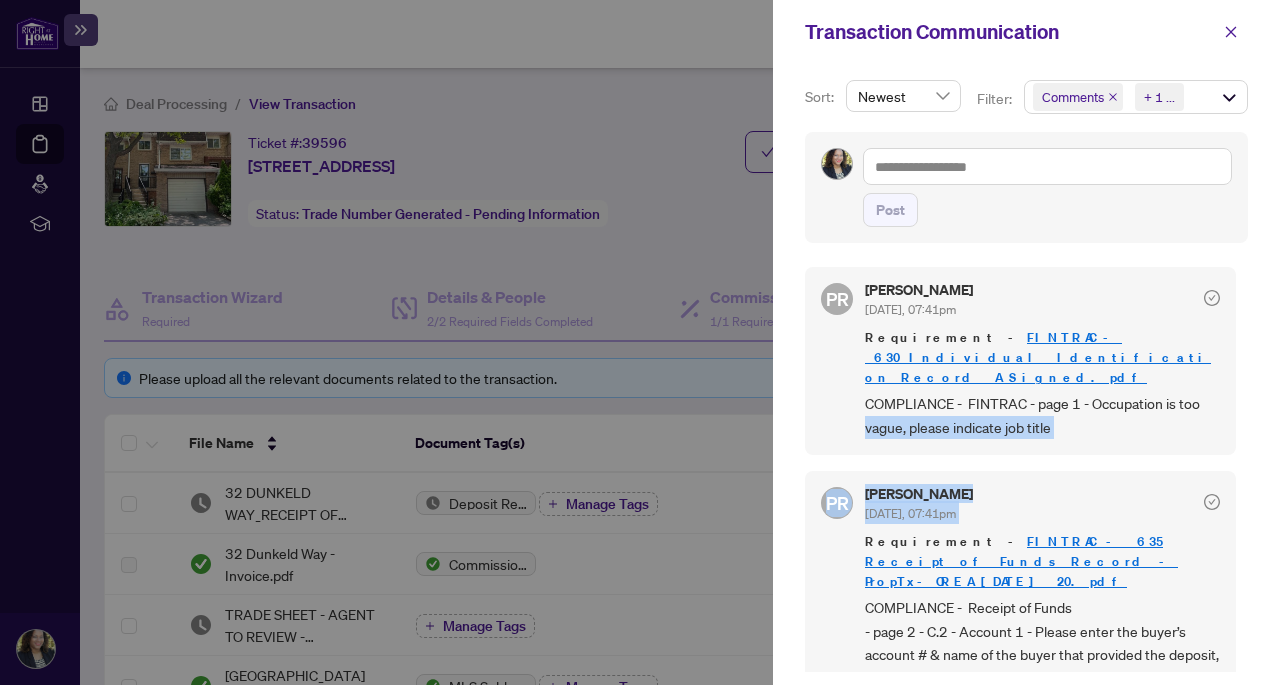 click on "Sort: Newest Filter: Comments Requirements + 1 ...   Post PR Puvitha Ramachandran   Jun/30/2025, 07:41pm Requirement    -  FINTRAC_-_630_Individual_Identification_Record__A_Signed.pdf COMPLIANCE -  FINTRAC - page 1 - Occupation is too vague, please indicate job title PR Puvitha Ramachandran   Jun/30/2025, 07:41pm Requirement    -  FINTRAC - 635 Receipt of Funds Record - PropTx-OREA_2025-06-18 20.pdf COMPLIANCE -  Receipt of Funds
- page 2 - C.2 - Account 1 - Please enter the buyer’s account # & name of the buyer that provided the deposit, and check off box for type of account.  Account number from which funds are drawn is required.
- page 2 - C.2 - Account 2 -  please provide the account details (type of account, account number, and name of the account holder, for Listing Brokerage) PR Puvitha Ramachandran   Jun/30/2025, 07:41pm Requirement   Deposit Receipt from Listing Brokerage - $40,500 PR Puvitha Ramachandran   Jun/30/2025, 07:41pm Requirement   COMPLIANCE - Signed Trade Sheet PR Puvitha Ramachandran" at bounding box center [1026, 374] 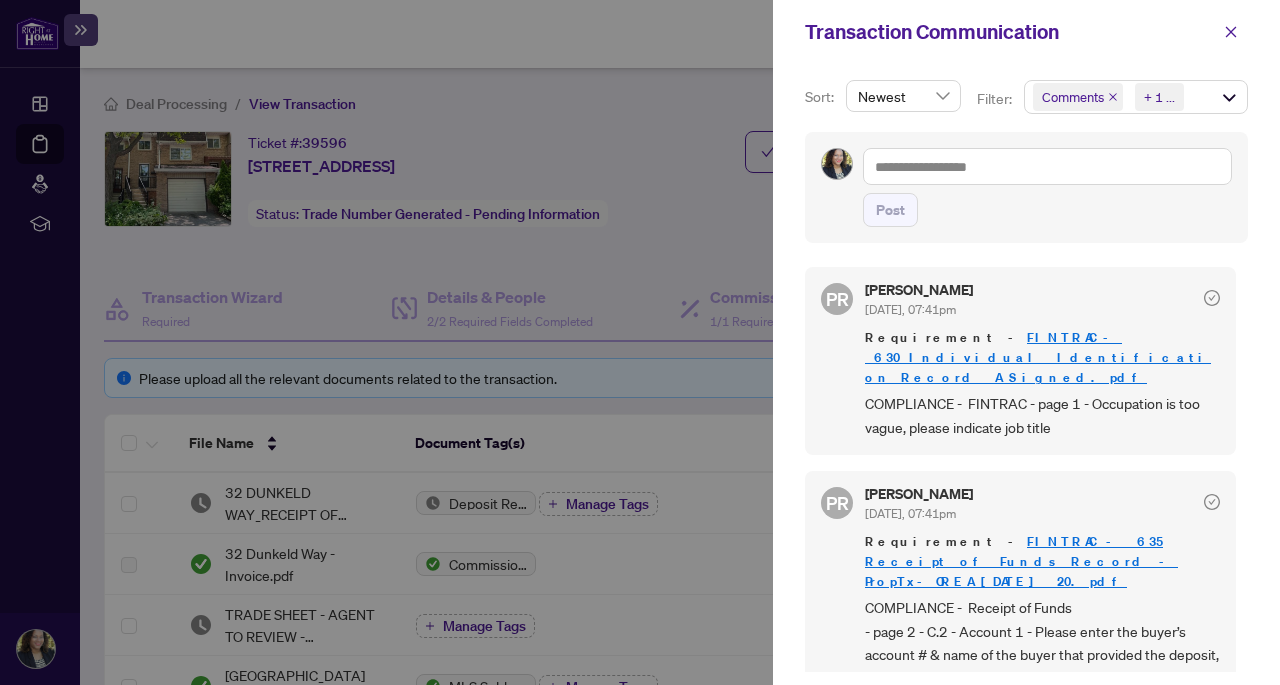 click on "Sort: Newest Filter: Comments Requirements + 1 ...   Post PR Puvitha Ramachandran   Jun/30/2025, 07:41pm Requirement    -  FINTRAC_-_630_Individual_Identification_Record__A_Signed.pdf COMPLIANCE -  FINTRAC - page 1 - Occupation is too vague, please indicate job title PR Puvitha Ramachandran   Jun/30/2025, 07:41pm Requirement    -  FINTRAC - 635 Receipt of Funds Record - PropTx-OREA_2025-06-18 20.pdf COMPLIANCE -  Receipt of Funds
- page 2 - C.2 - Account 1 - Please enter the buyer’s account # & name of the buyer that provided the deposit, and check off box for type of account.  Account number from which funds are drawn is required.
- page 2 - C.2 - Account 2 -  please provide the account details (type of account, account number, and name of the account holder, for Listing Brokerage) PR Puvitha Ramachandran   Jun/30/2025, 07:41pm Requirement   Deposit Receipt from Listing Brokerage - $40,500 PR Puvitha Ramachandran   Jun/30/2025, 07:41pm Requirement   COMPLIANCE - Signed Trade Sheet PR Puvitha Ramachandran" at bounding box center [1026, 374] 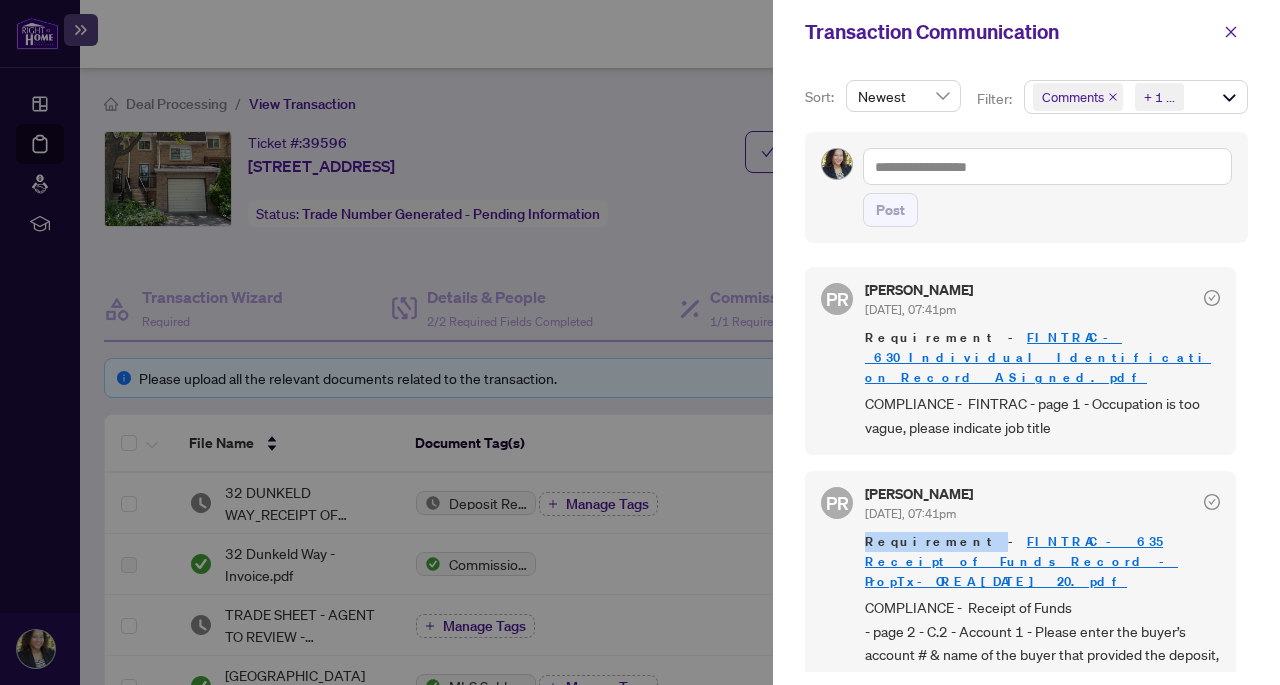 click on "Sort: Newest Filter: Comments Requirements + 1 ...   Post PR Puvitha Ramachandran   Jun/30/2025, 07:41pm Requirement    -  FINTRAC_-_630_Individual_Identification_Record__A_Signed.pdf COMPLIANCE -  FINTRAC - page 1 - Occupation is too vague, please indicate job title PR Puvitha Ramachandran   Jun/30/2025, 07:41pm Requirement    -  FINTRAC - 635 Receipt of Funds Record - PropTx-OREA_2025-06-18 20.pdf COMPLIANCE -  Receipt of Funds
- page 2 - C.2 - Account 1 - Please enter the buyer’s account # & name of the buyer that provided the deposit, and check off box for type of account.  Account number from which funds are drawn is required.
- page 2 - C.2 - Account 2 -  please provide the account details (type of account, account number, and name of the account holder, for Listing Brokerage) PR Puvitha Ramachandran   Jun/30/2025, 07:41pm Requirement   Deposit Receipt from Listing Brokerage - $40,500 PR Puvitha Ramachandran   Jun/30/2025, 07:41pm Requirement   COMPLIANCE - Signed Trade Sheet PR Puvitha Ramachandran" at bounding box center (1026, 374) 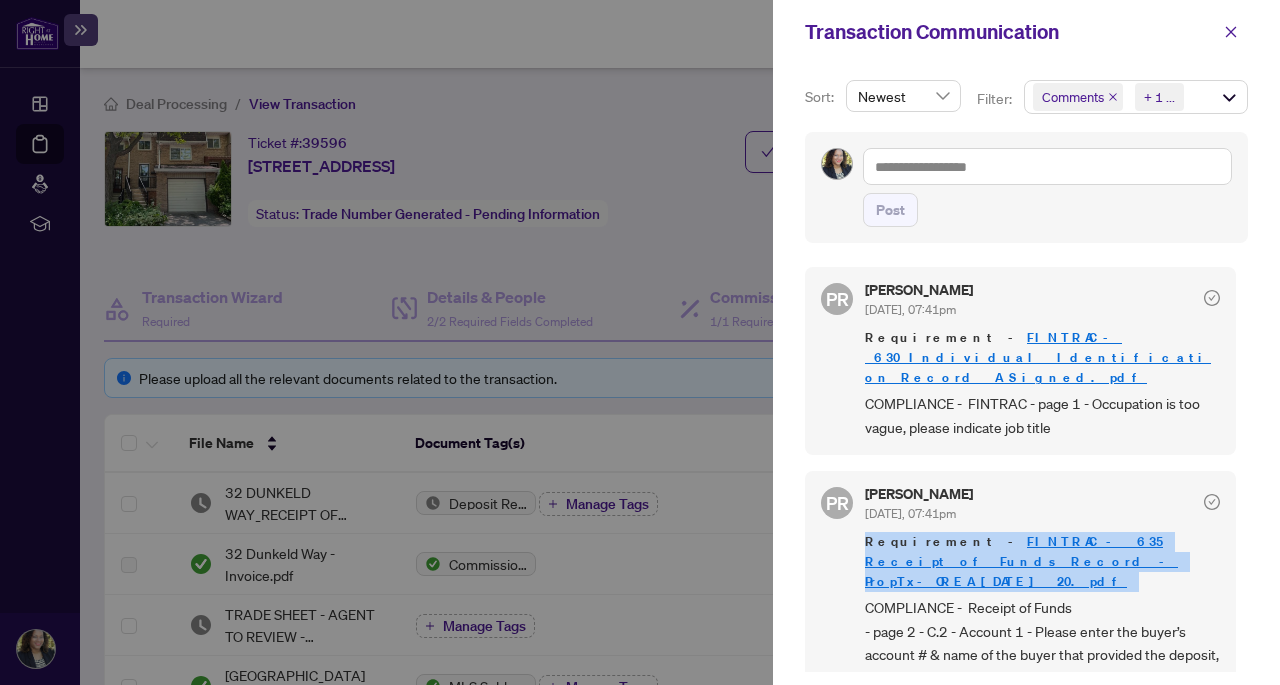 click on "Sort: Newest Filter: Comments Requirements + 1 ...   Post PR Puvitha Ramachandran   Jun/30/2025, 07:41pm Requirement    -  FINTRAC_-_630_Individual_Identification_Record__A_Signed.pdf COMPLIANCE -  FINTRAC - page 1 - Occupation is too vague, please indicate job title PR Puvitha Ramachandran   Jun/30/2025, 07:41pm Requirement    -  FINTRAC - 635 Receipt of Funds Record - PropTx-OREA_2025-06-18 20.pdf COMPLIANCE -  Receipt of Funds
- page 2 - C.2 - Account 1 - Please enter the buyer’s account # & name of the buyer that provided the deposit, and check off box for type of account.  Account number from which funds are drawn is required.
- page 2 - C.2 - Account 2 -  please provide the account details (type of account, account number, and name of the account holder, for Listing Brokerage) PR Puvitha Ramachandran   Jun/30/2025, 07:41pm Requirement   Deposit Receipt from Listing Brokerage - $40,500 PR Puvitha Ramachandran   Jun/30/2025, 07:41pm Requirement   COMPLIANCE - Signed Trade Sheet PR Puvitha Ramachandran" at bounding box center [1026, 374] 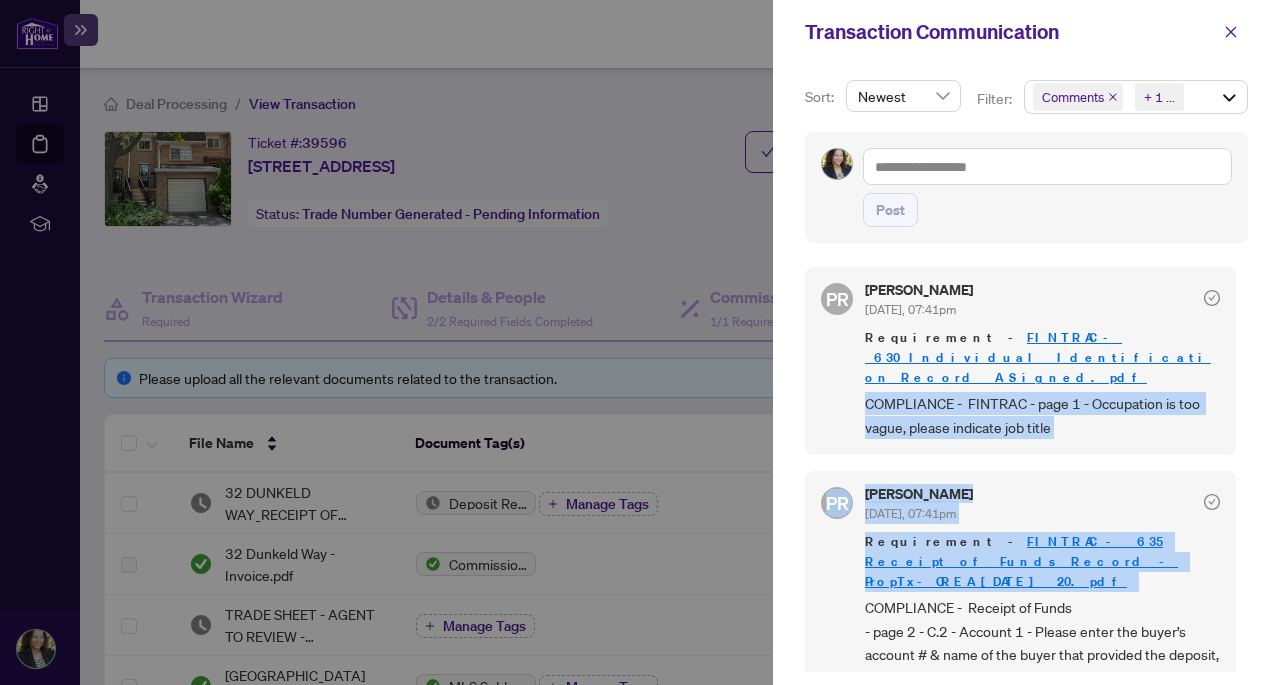 drag, startPoint x: 1242, startPoint y: 445, endPoint x: 1242, endPoint y: 398, distance: 47 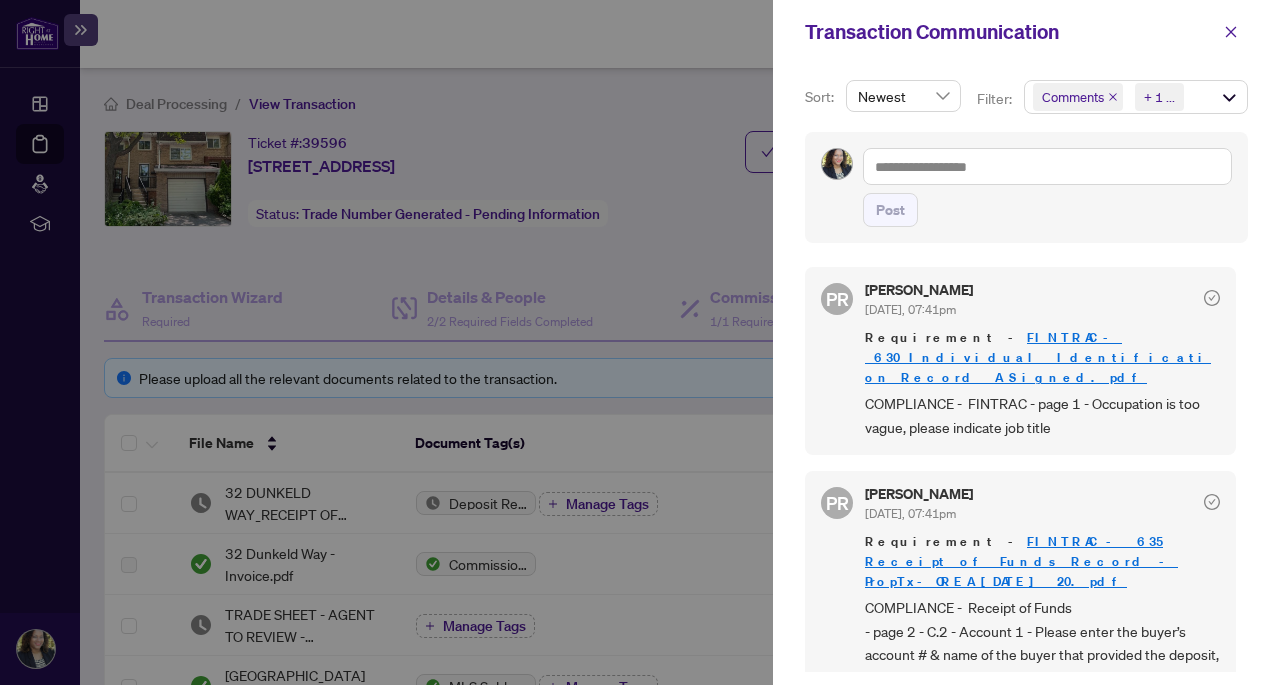 scroll, scrollTop: 365, scrollLeft: 0, axis: vertical 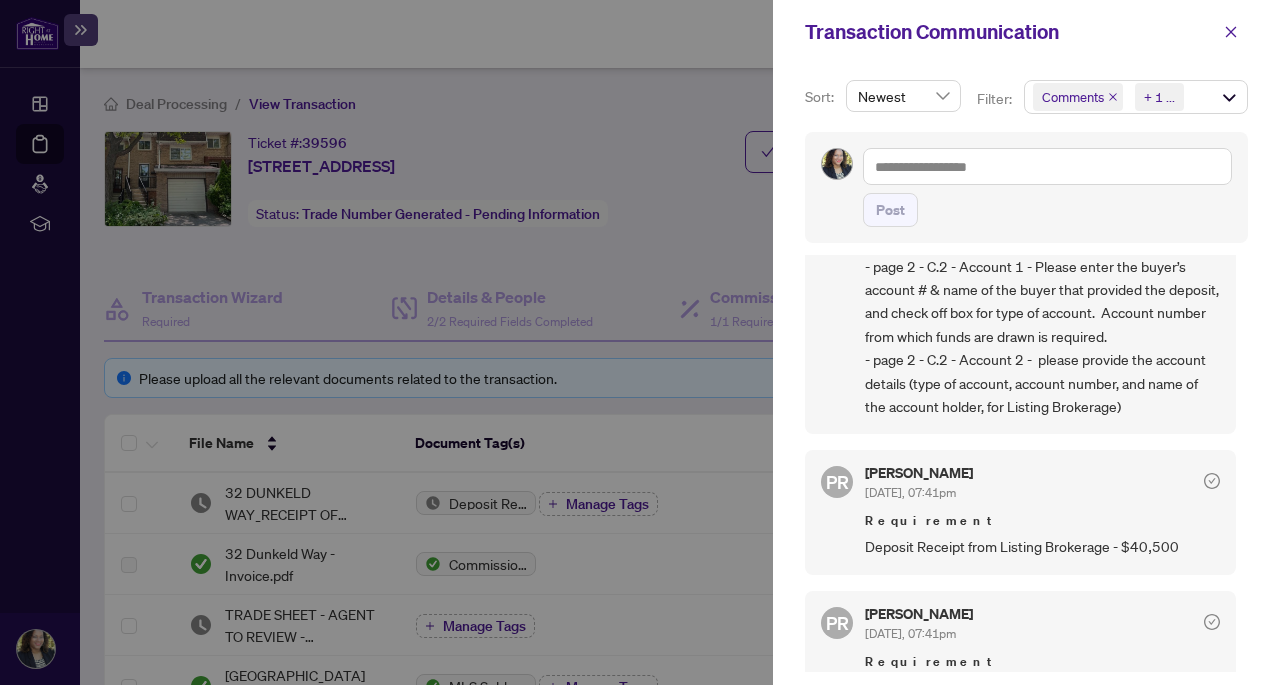 click on "Sort: Newest Filter: Comments Requirements + 1 ...   Post PR Puvitha Ramachandran   Jun/30/2025, 07:41pm Requirement    -  FINTRAC_-_630_Individual_Identification_Record__A_Signed.pdf COMPLIANCE -  FINTRAC - page 1 - Occupation is too vague, please indicate job title PR Puvitha Ramachandran   Jun/30/2025, 07:41pm Requirement    -  FINTRAC - 635 Receipt of Funds Record - PropTx-OREA_2025-06-18 20.pdf COMPLIANCE -  Receipt of Funds
- page 2 - C.2 - Account 1 - Please enter the buyer’s account # & name of the buyer that provided the deposit, and check off box for type of account.  Account number from which funds are drawn is required.
- page 2 - C.2 - Account 2 -  please provide the account details (type of account, account number, and name of the account holder, for Listing Brokerage) PR Puvitha Ramachandran   Jun/30/2025, 07:41pm Requirement   Deposit Receipt from Listing Brokerage - $40,500 PR Puvitha Ramachandran   Jun/30/2025, 07:41pm Requirement   COMPLIANCE - Signed Trade Sheet PR Puvitha Ramachandran" at bounding box center (1026, 374) 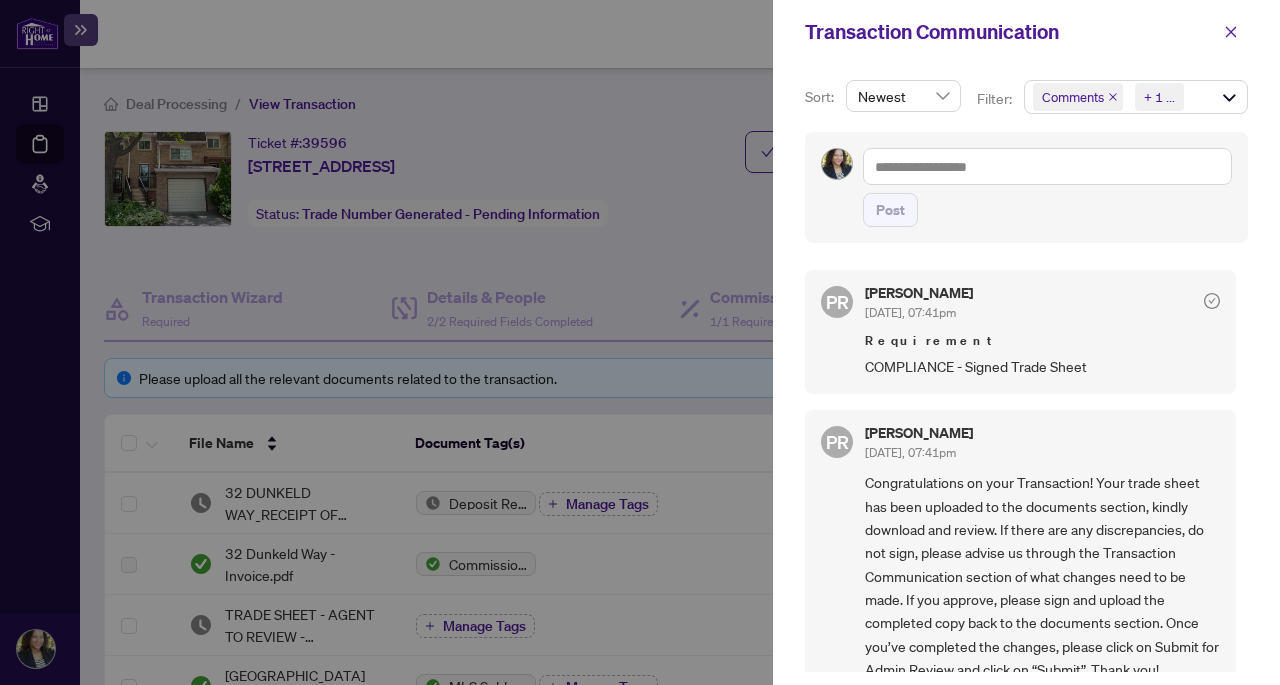 scroll, scrollTop: 689, scrollLeft: 0, axis: vertical 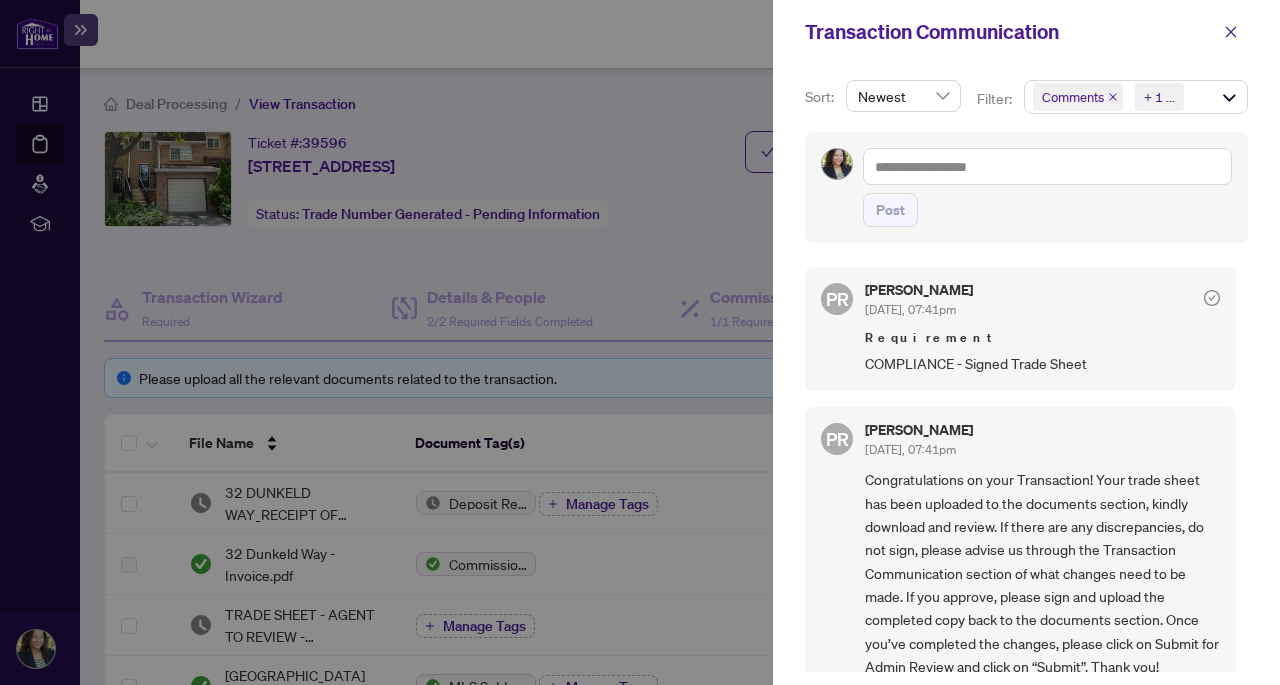 click at bounding box center [640, 342] 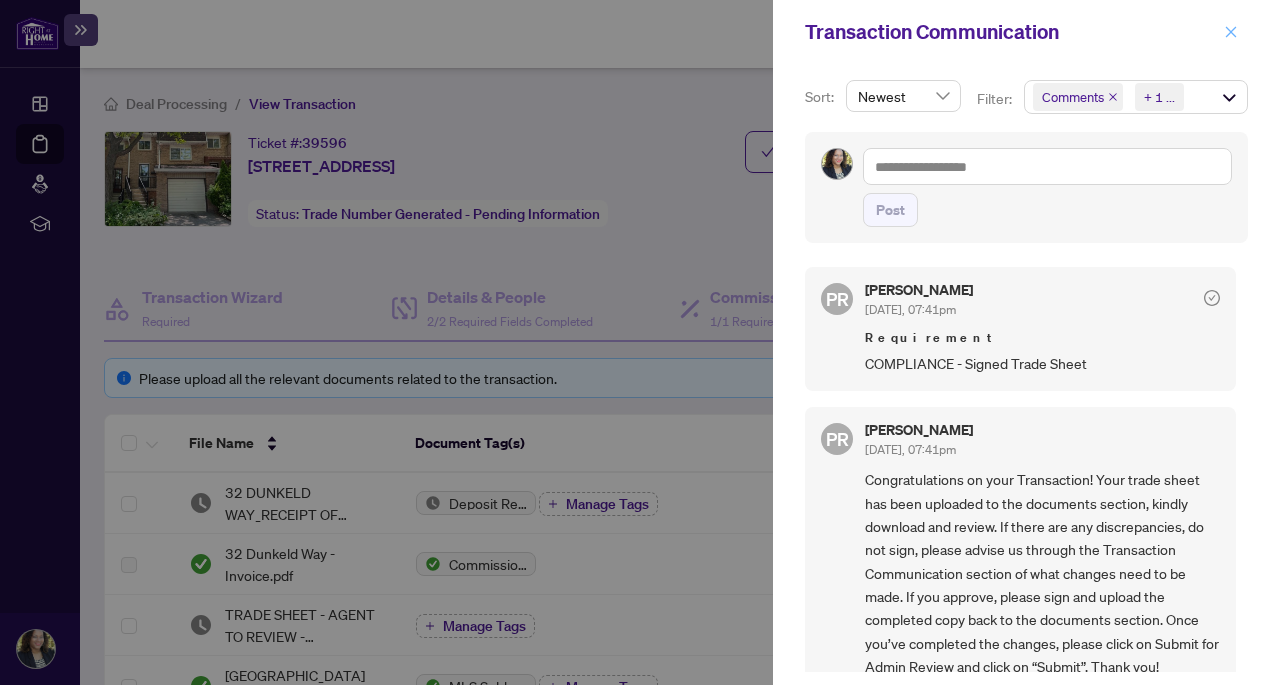 click at bounding box center [1231, 32] 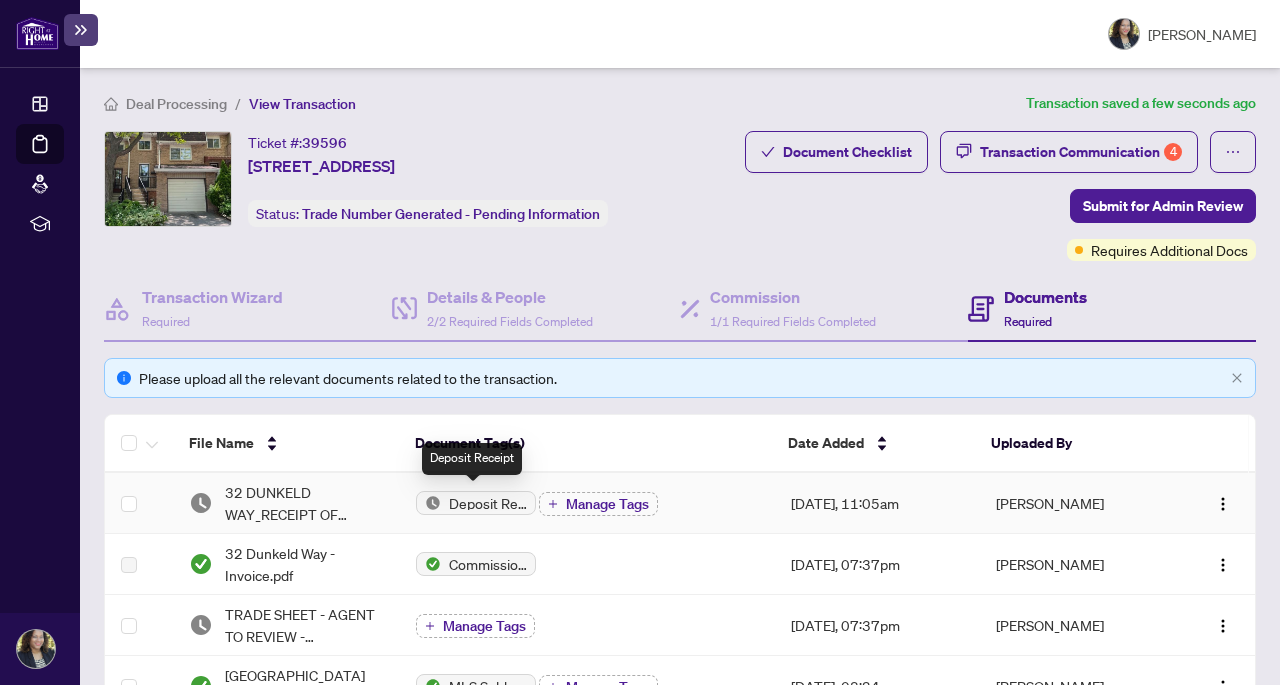 click on "Deposit Receipt" at bounding box center (488, 503) 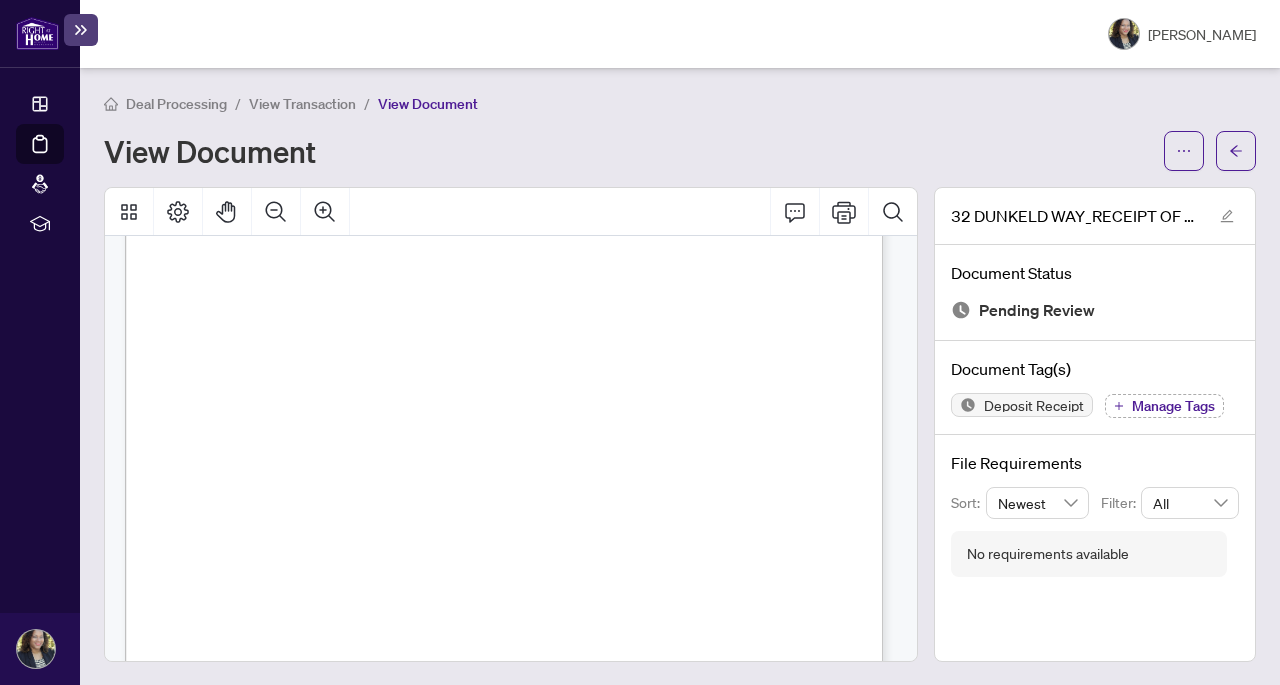 scroll, scrollTop: 0, scrollLeft: 0, axis: both 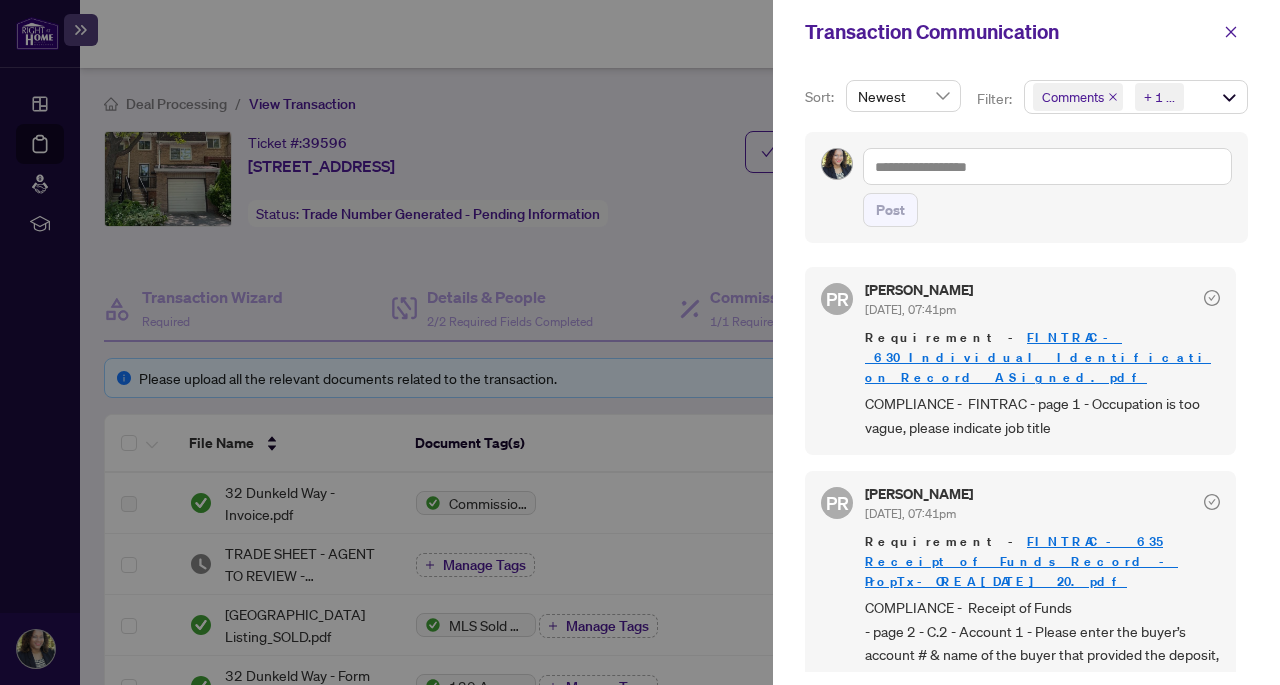 click at bounding box center [640, 342] 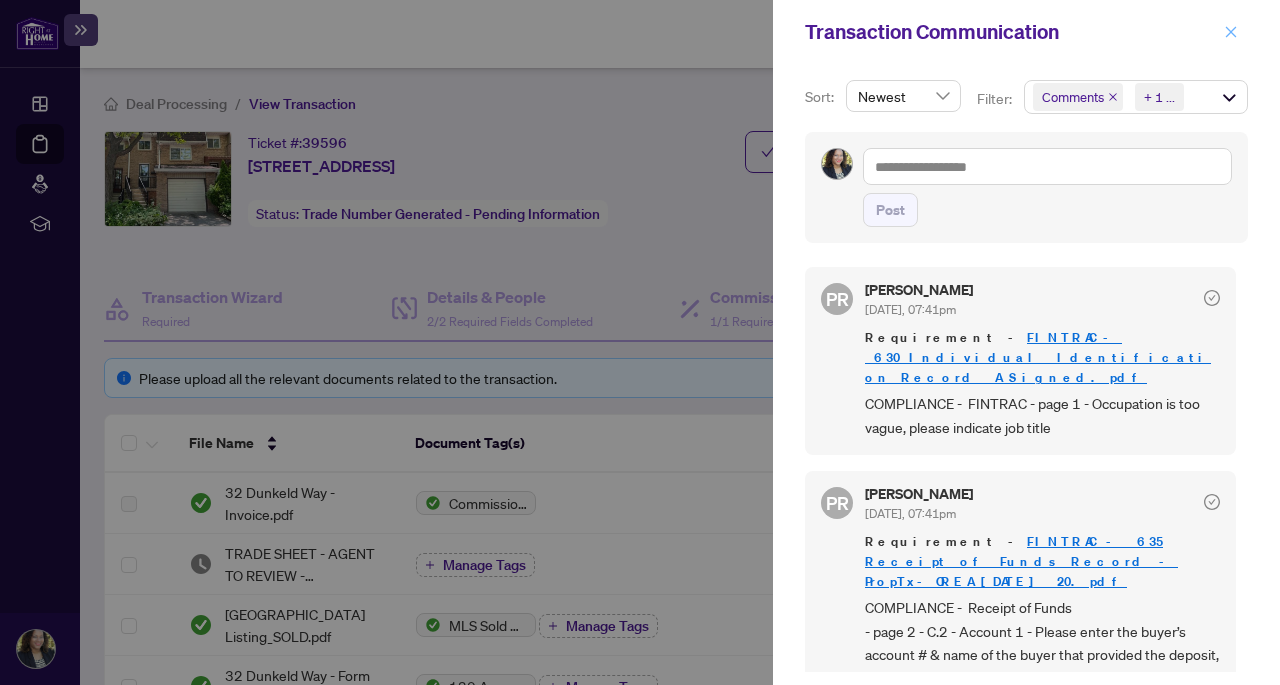 click 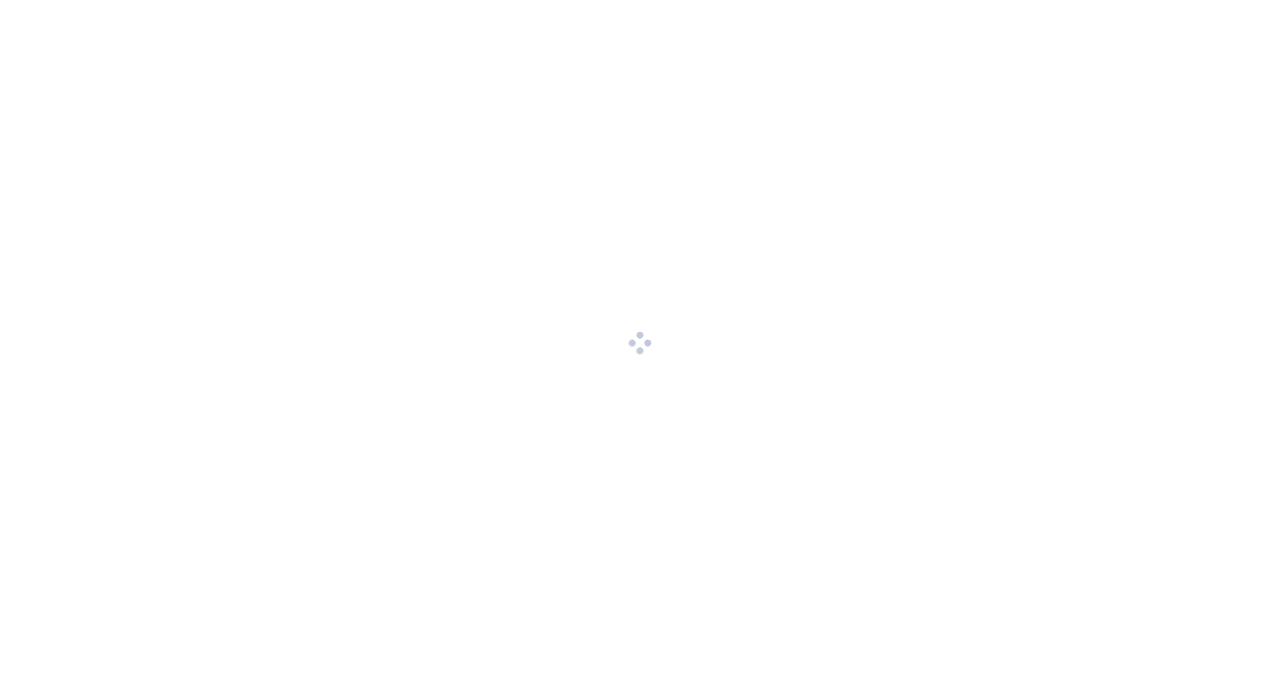 scroll, scrollTop: 0, scrollLeft: 0, axis: both 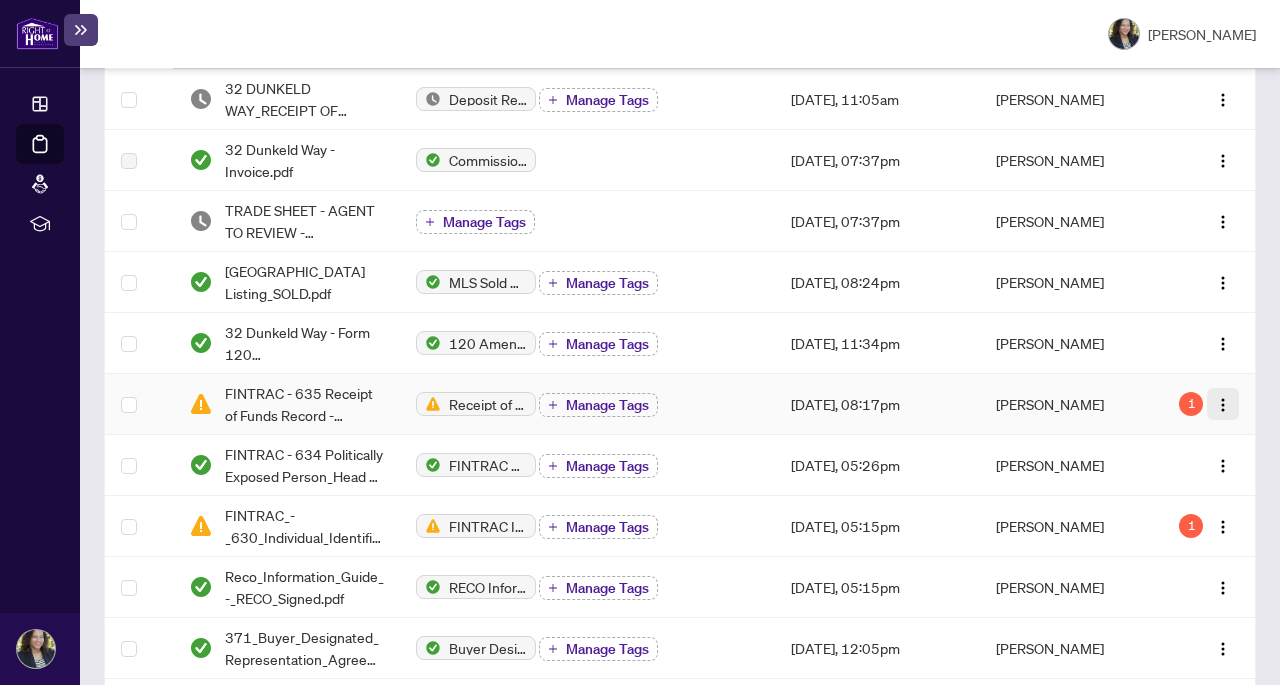 click at bounding box center [1223, 405] 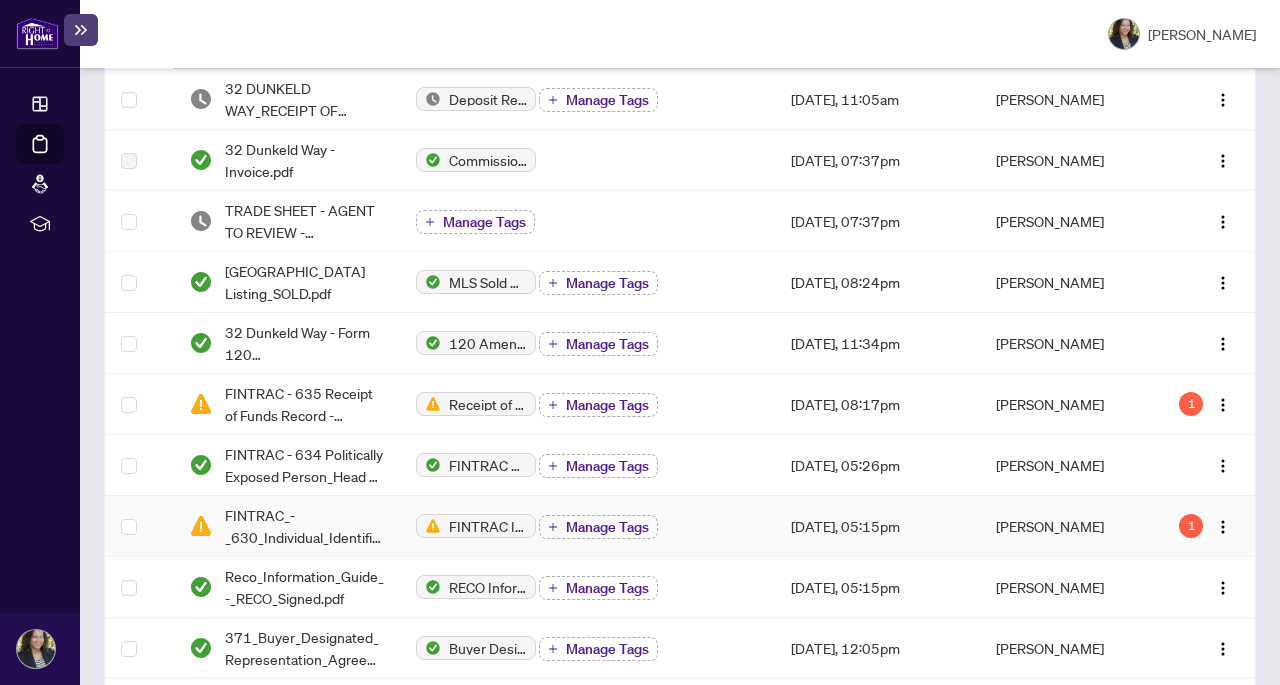 click on "[DATE], 05:15pm" at bounding box center [877, 526] 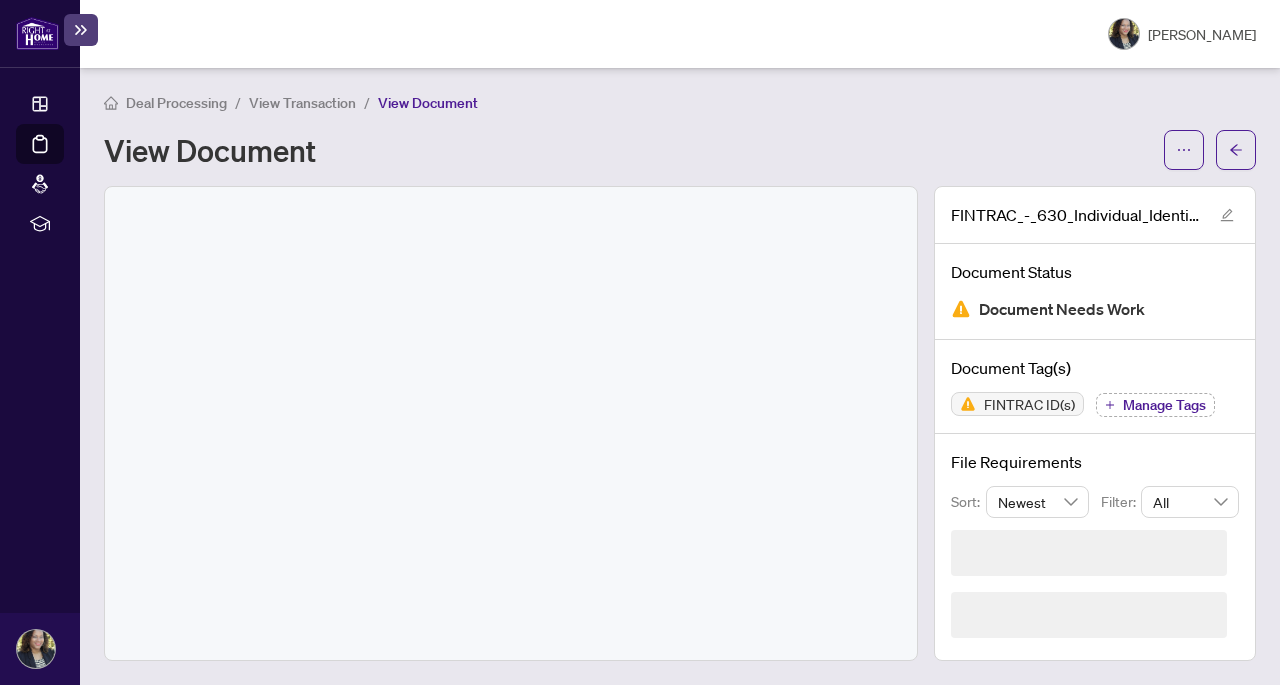 scroll, scrollTop: 0, scrollLeft: 0, axis: both 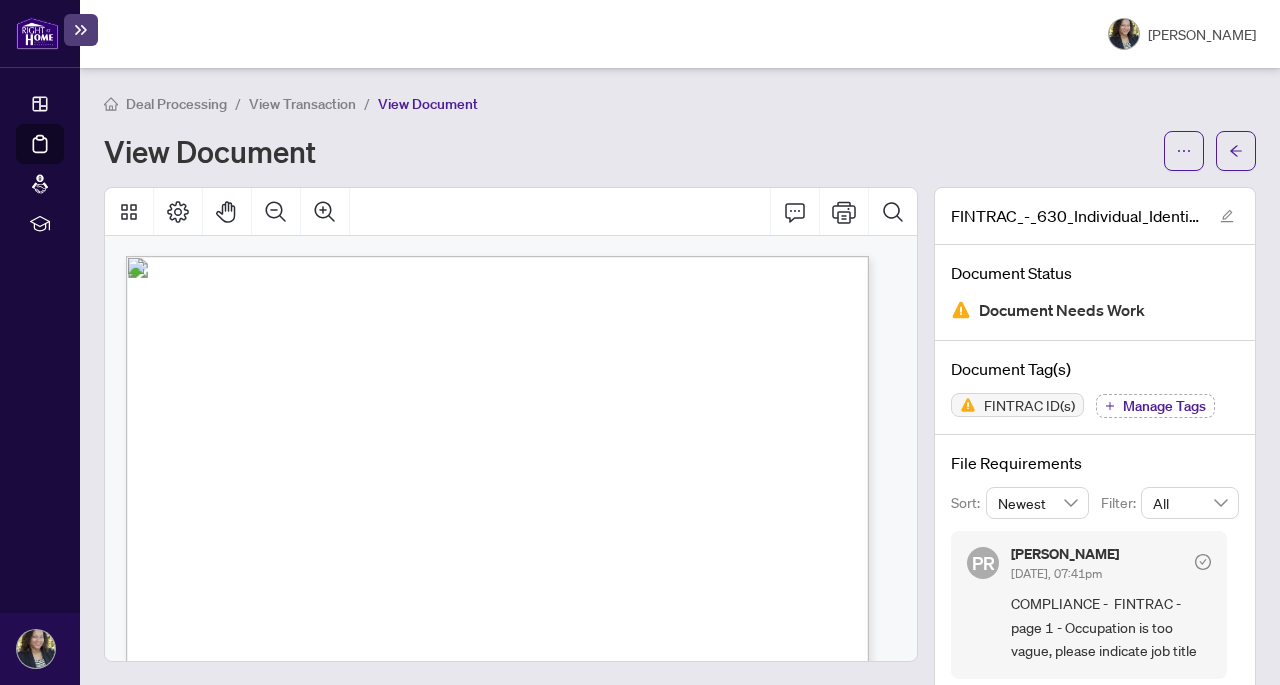 click on "Deal Processing / View Transaction / View Document" at bounding box center [680, 103] 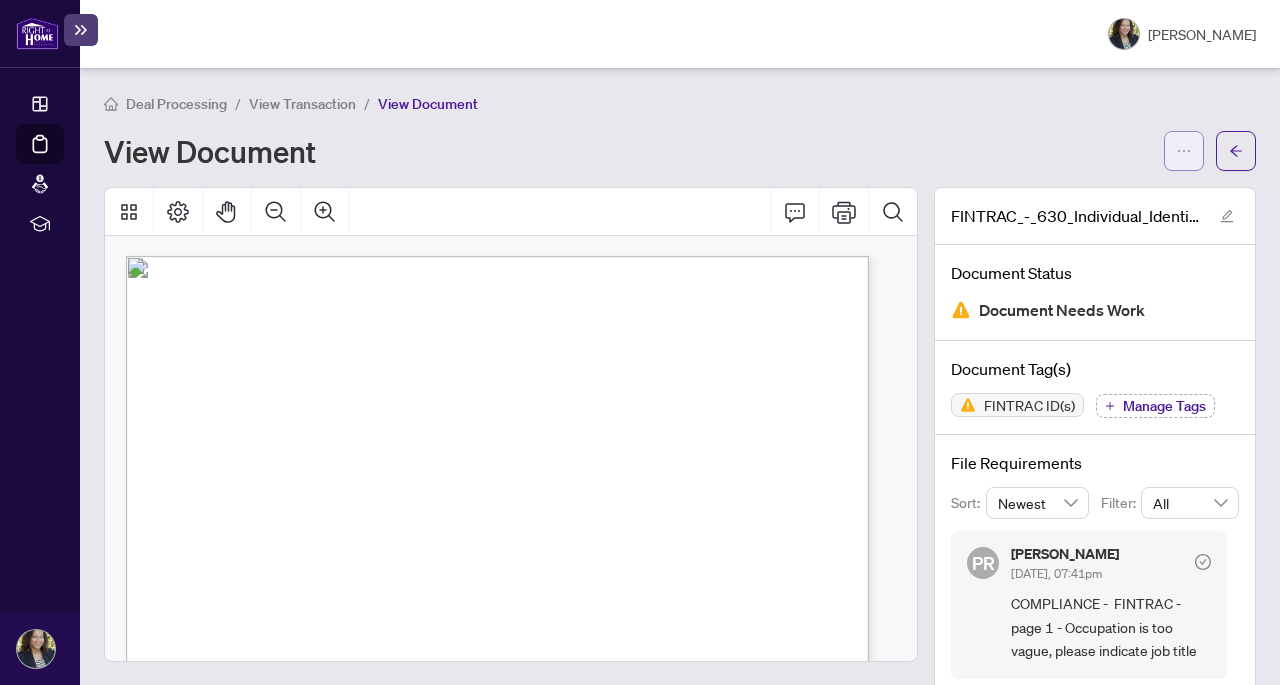 click 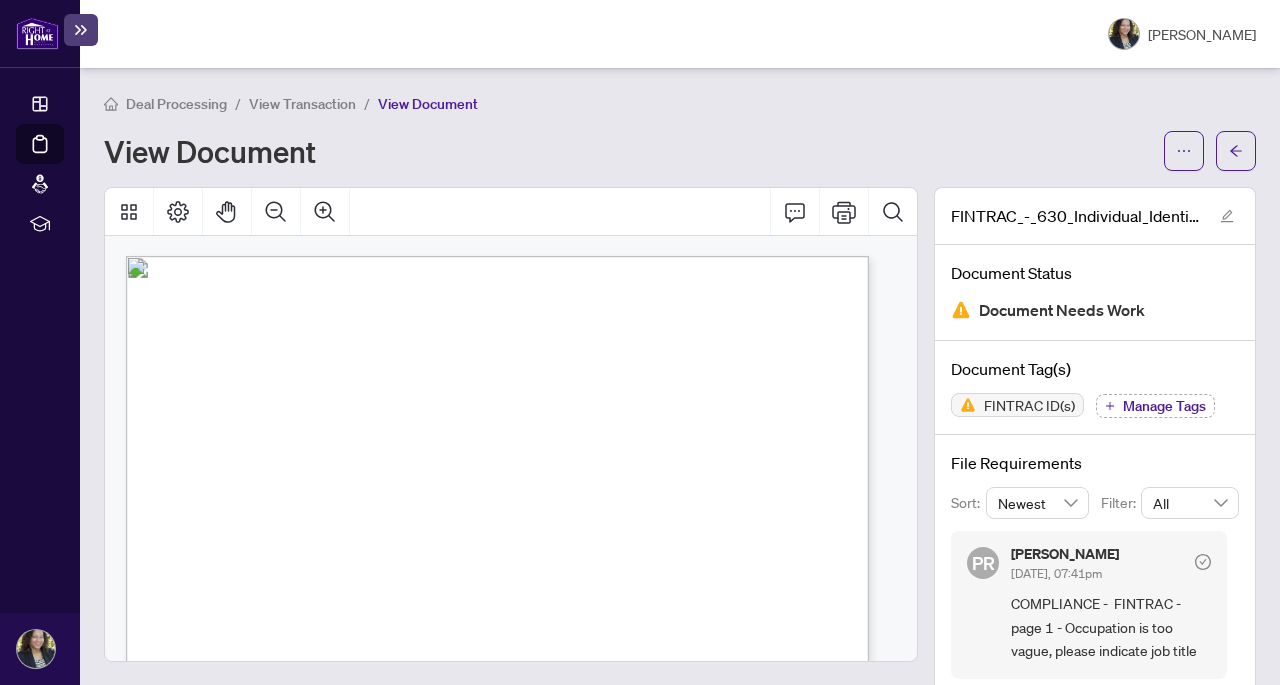 click on "View Transaction" at bounding box center (302, 104) 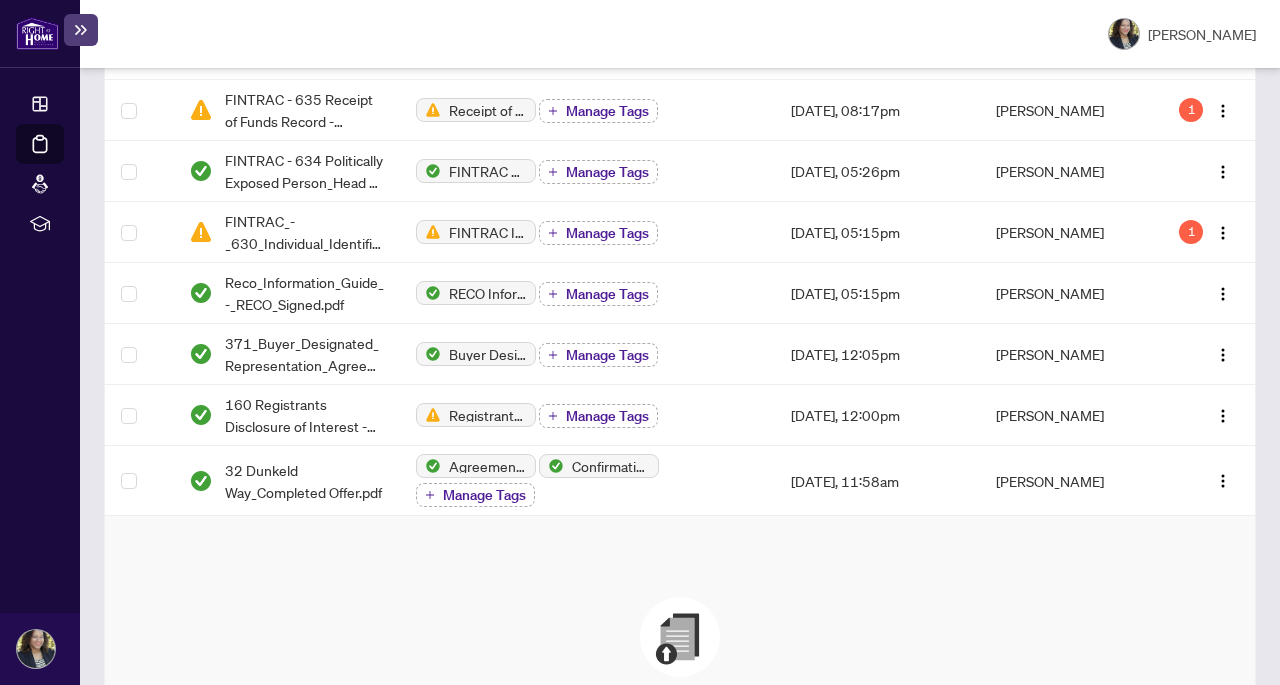 scroll, scrollTop: 865, scrollLeft: 0, axis: vertical 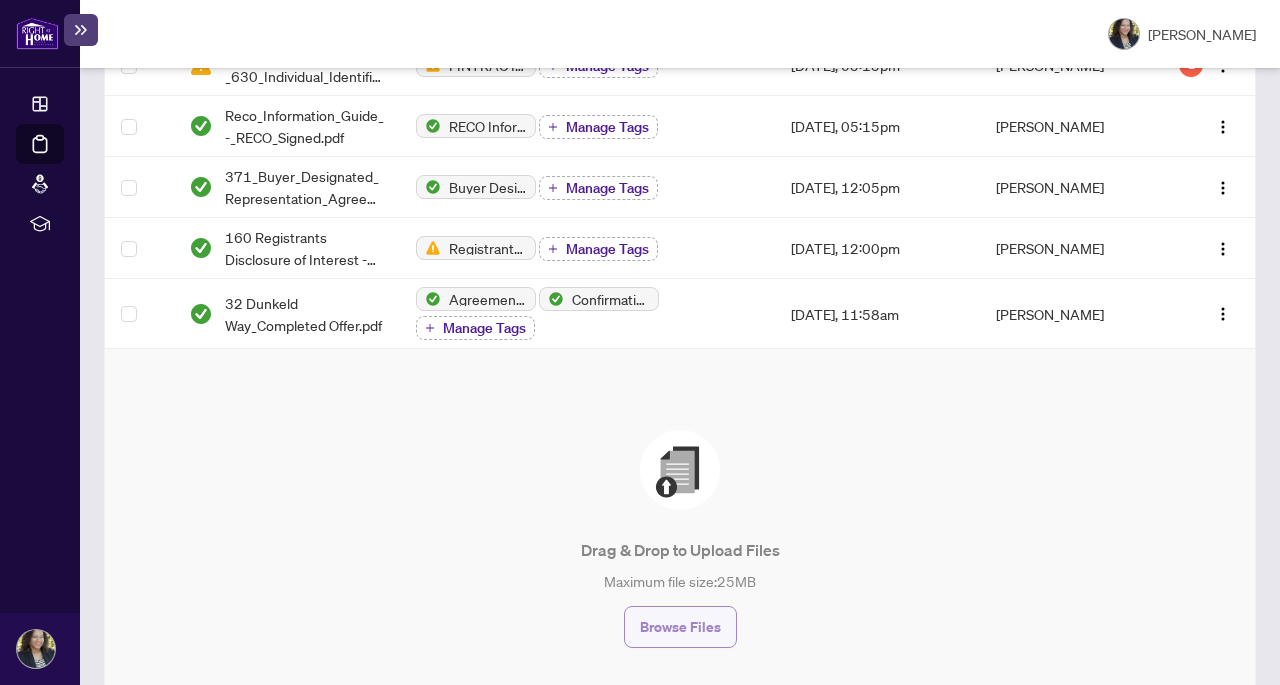 click on "Browse Files" at bounding box center [680, 627] 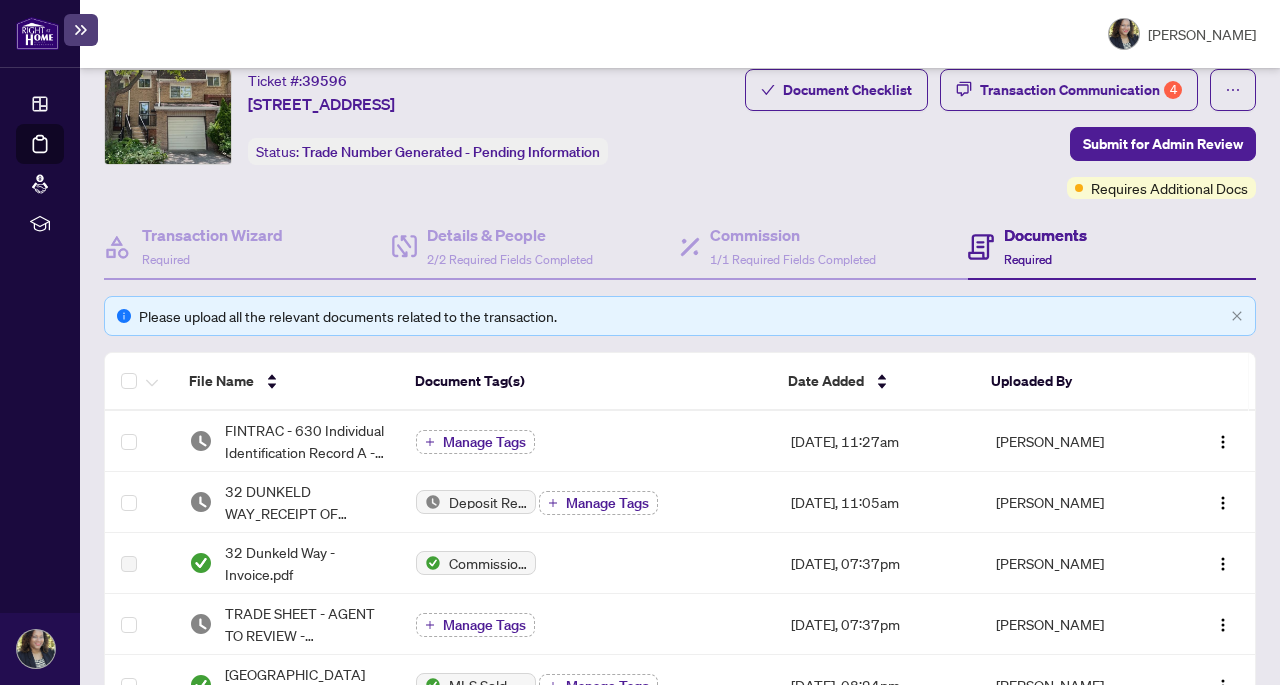 scroll, scrollTop: 20, scrollLeft: 0, axis: vertical 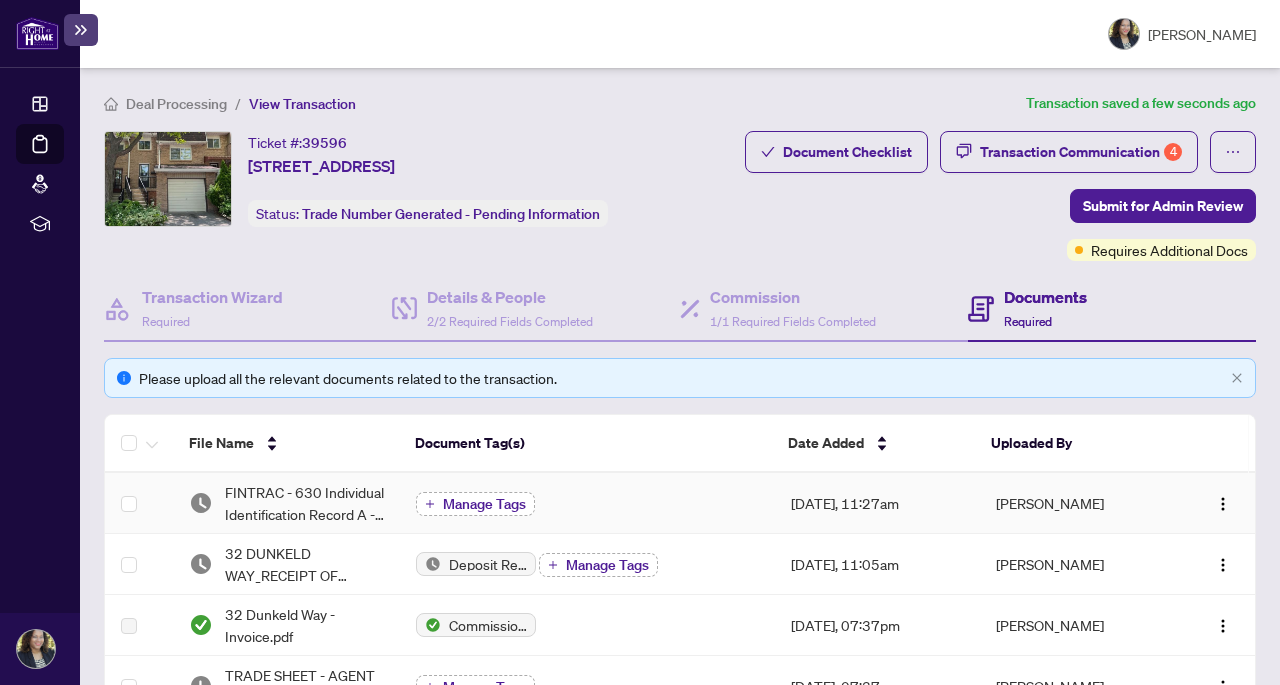 click on "Manage Tags" at bounding box center [484, 504] 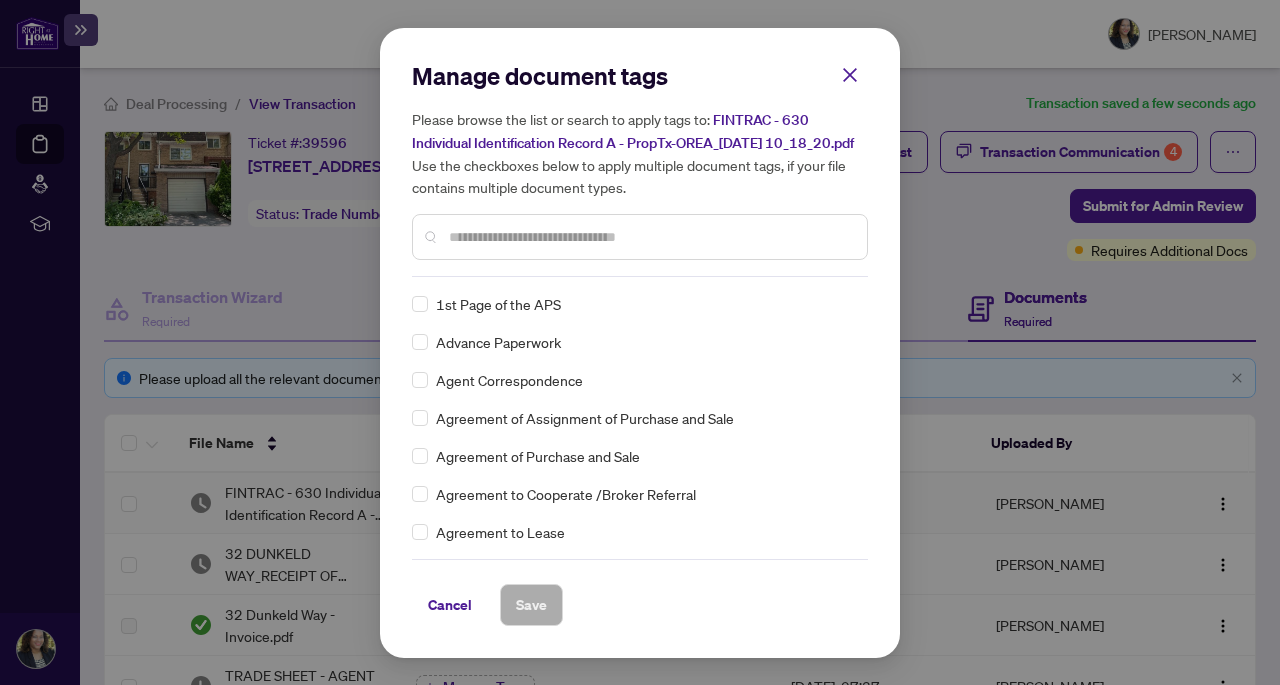 click at bounding box center (650, 237) 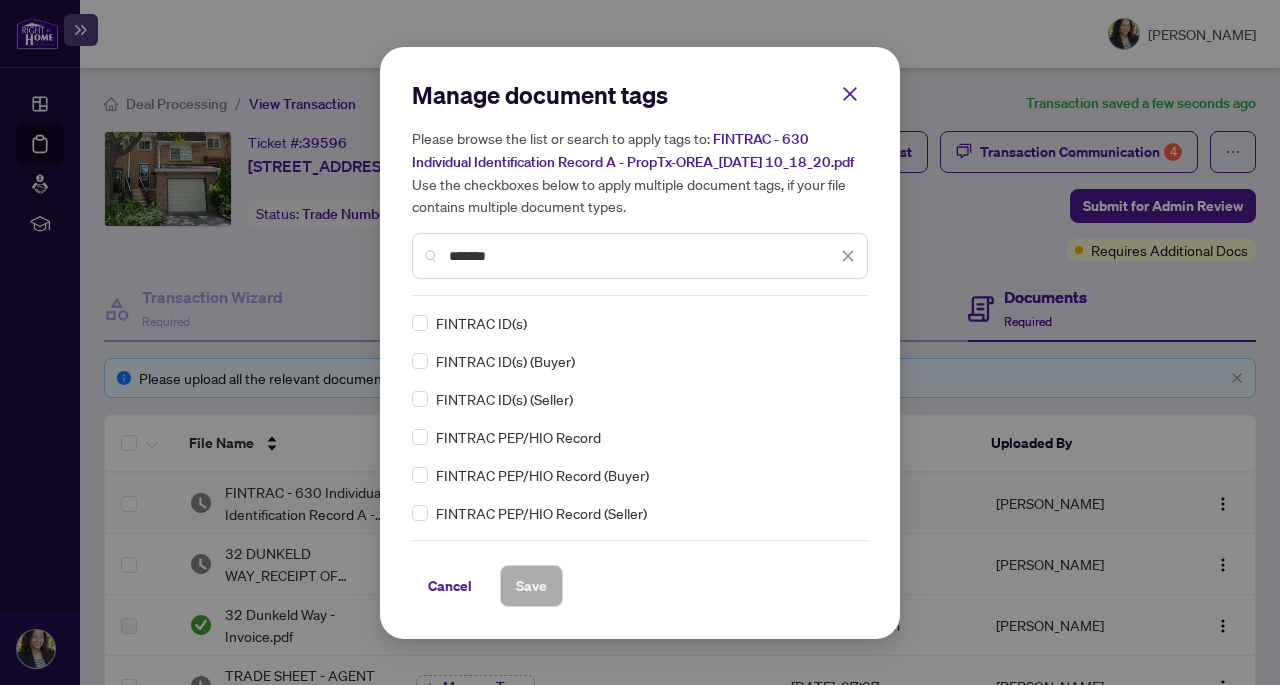 type on "*******" 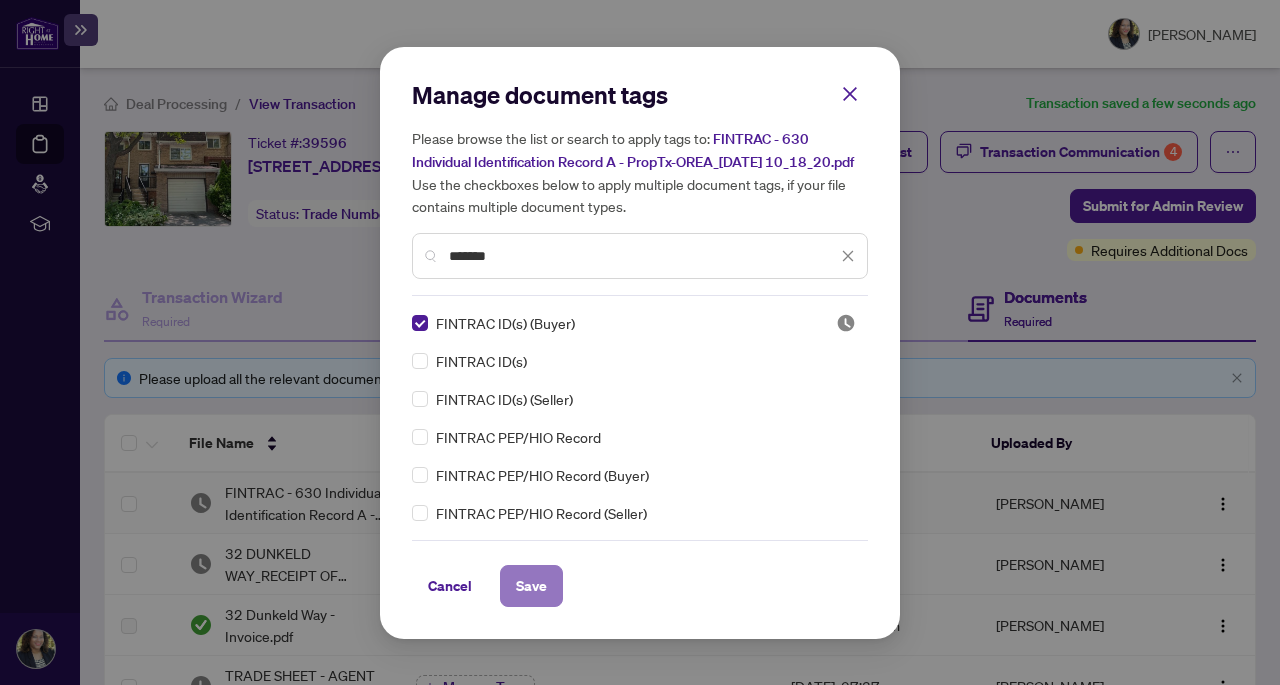 click on "Save" at bounding box center [531, 586] 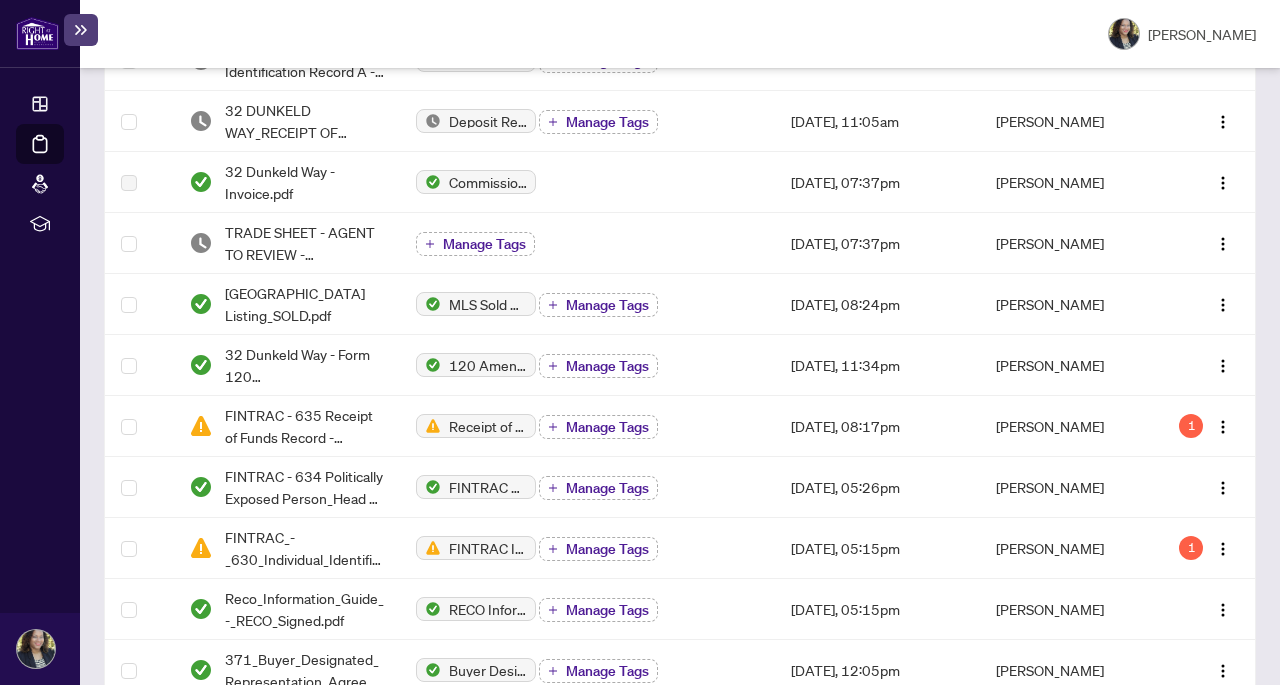 scroll, scrollTop: 451, scrollLeft: 0, axis: vertical 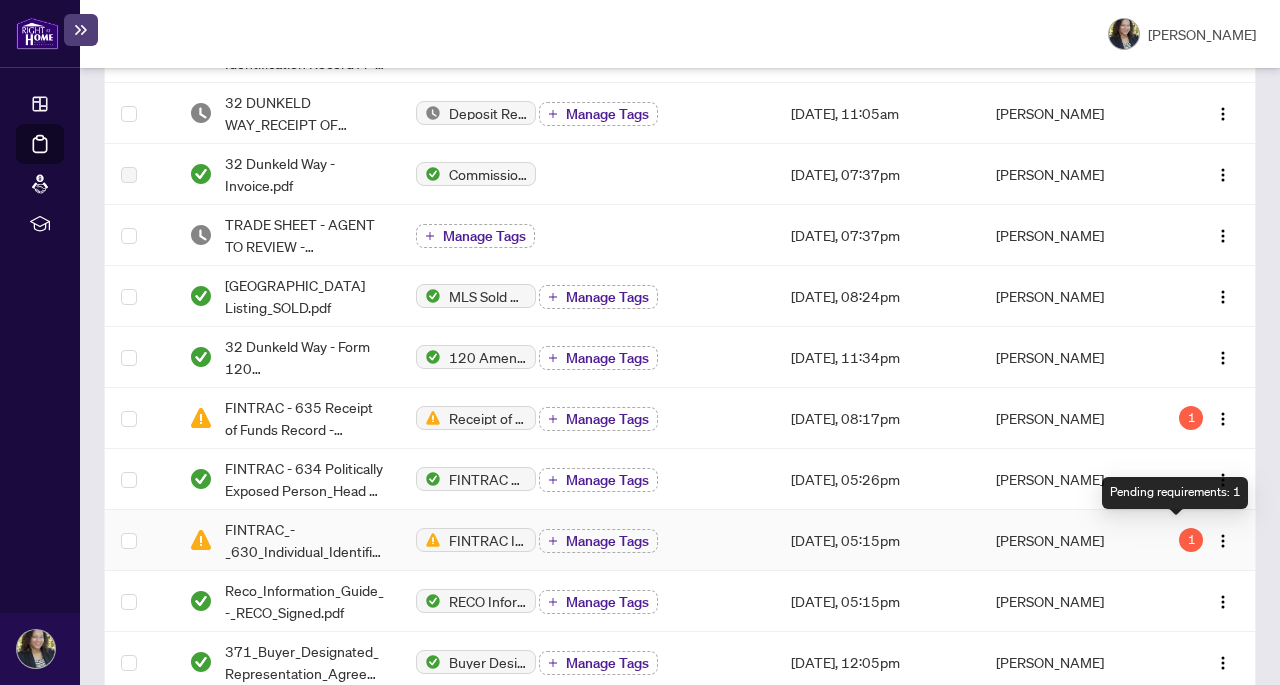 click on "1" at bounding box center (1191, 540) 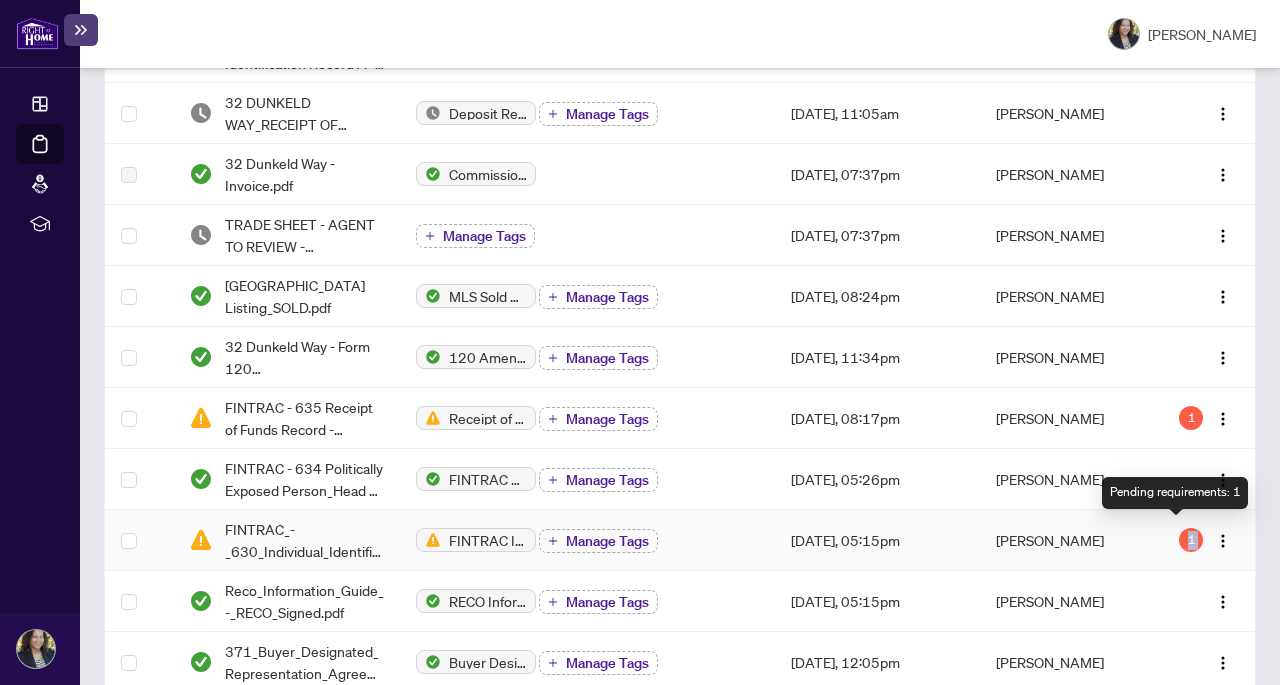 click on "1" at bounding box center (1191, 540) 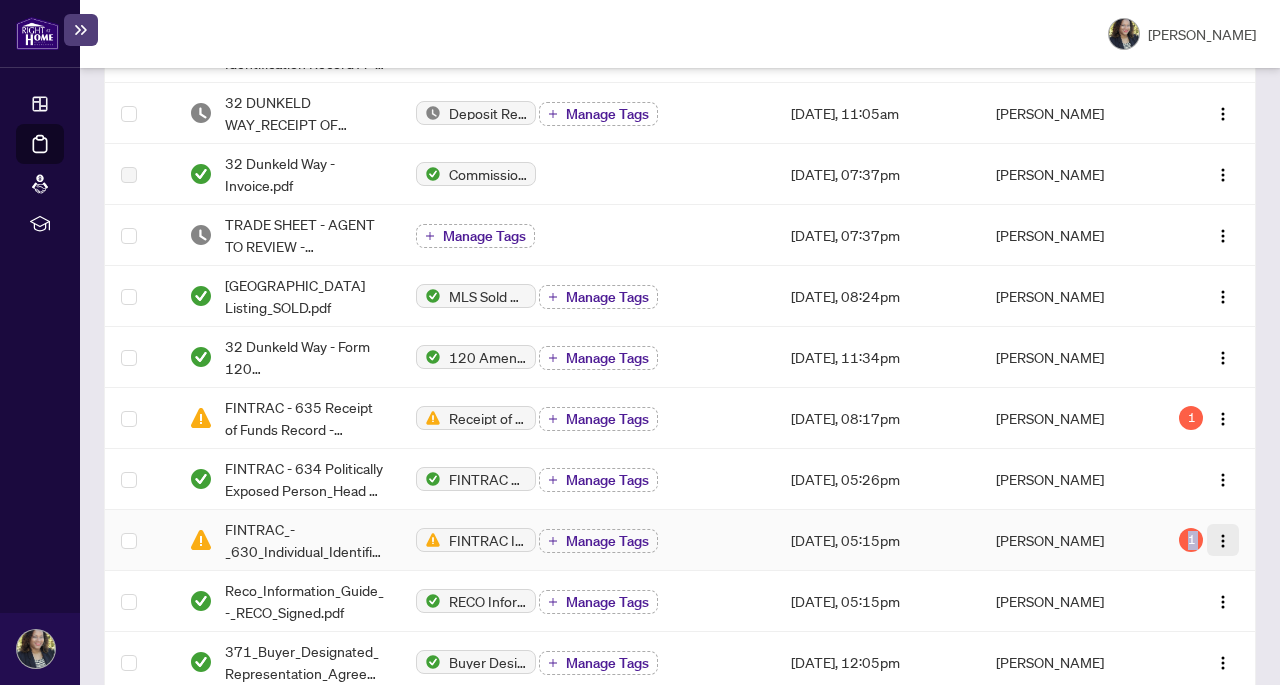 click at bounding box center [1223, 541] 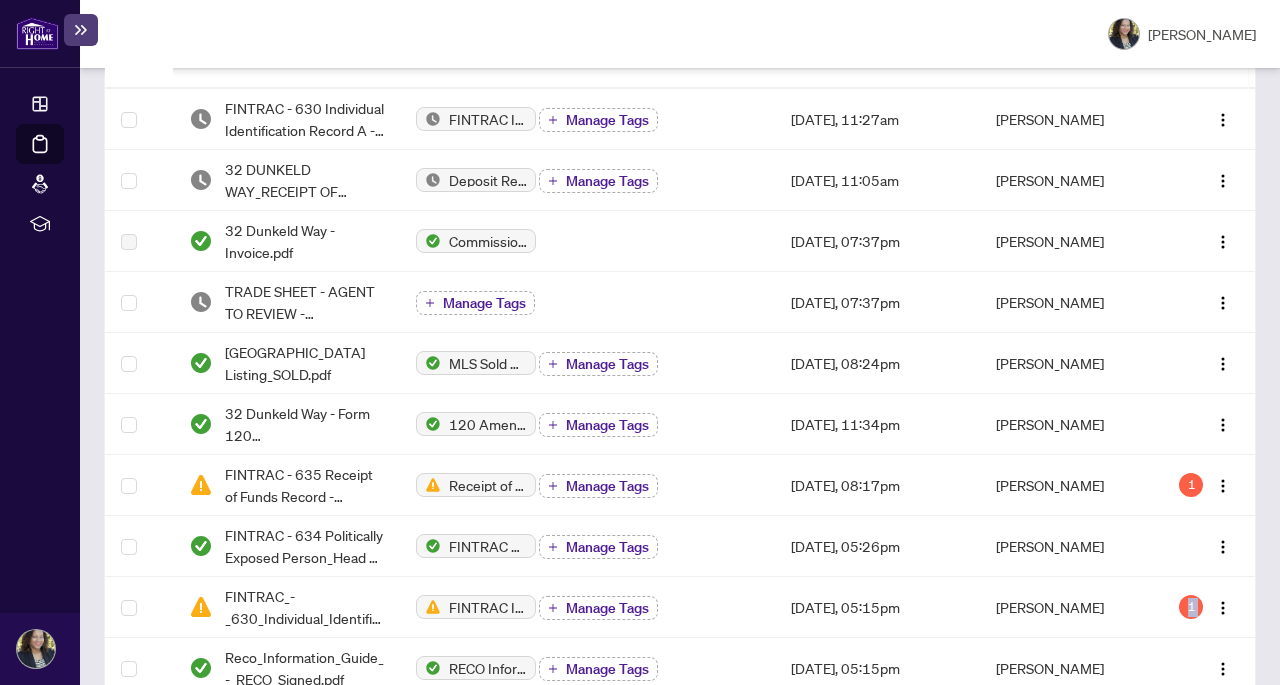 scroll, scrollTop: 399, scrollLeft: 0, axis: vertical 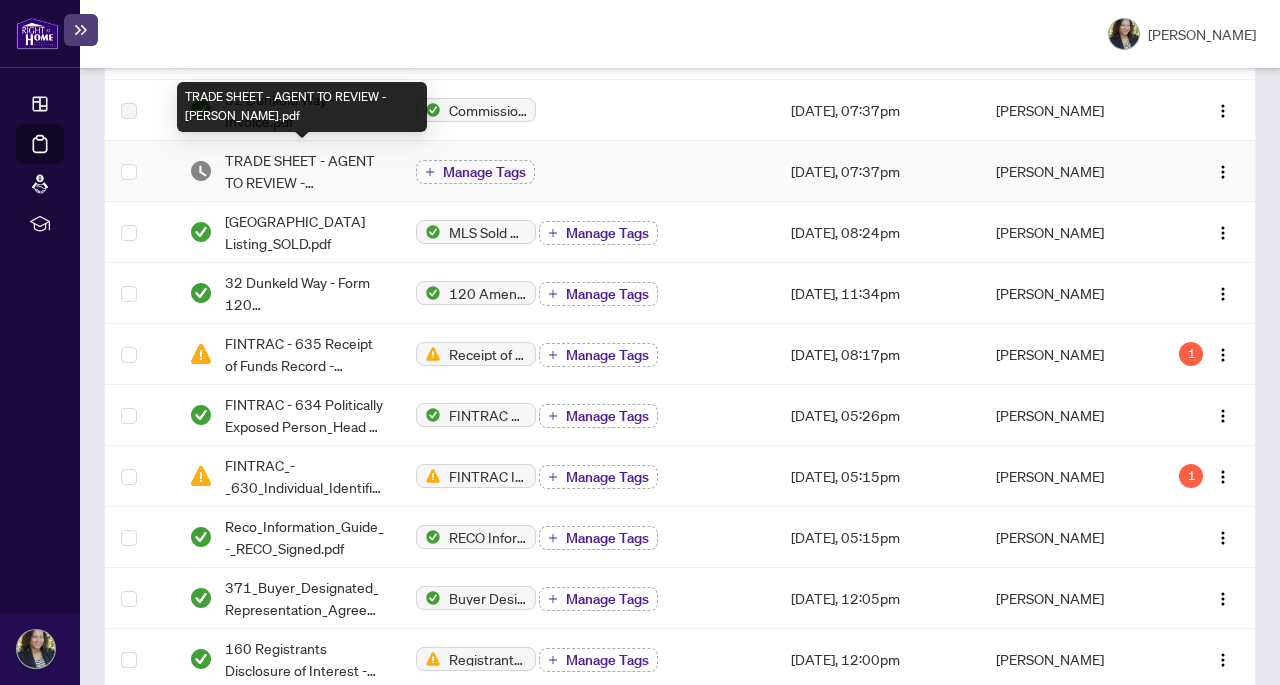 click on "TRADE SHEET - AGENT TO REVIEW - [PERSON_NAME].pdf" at bounding box center [304, 171] 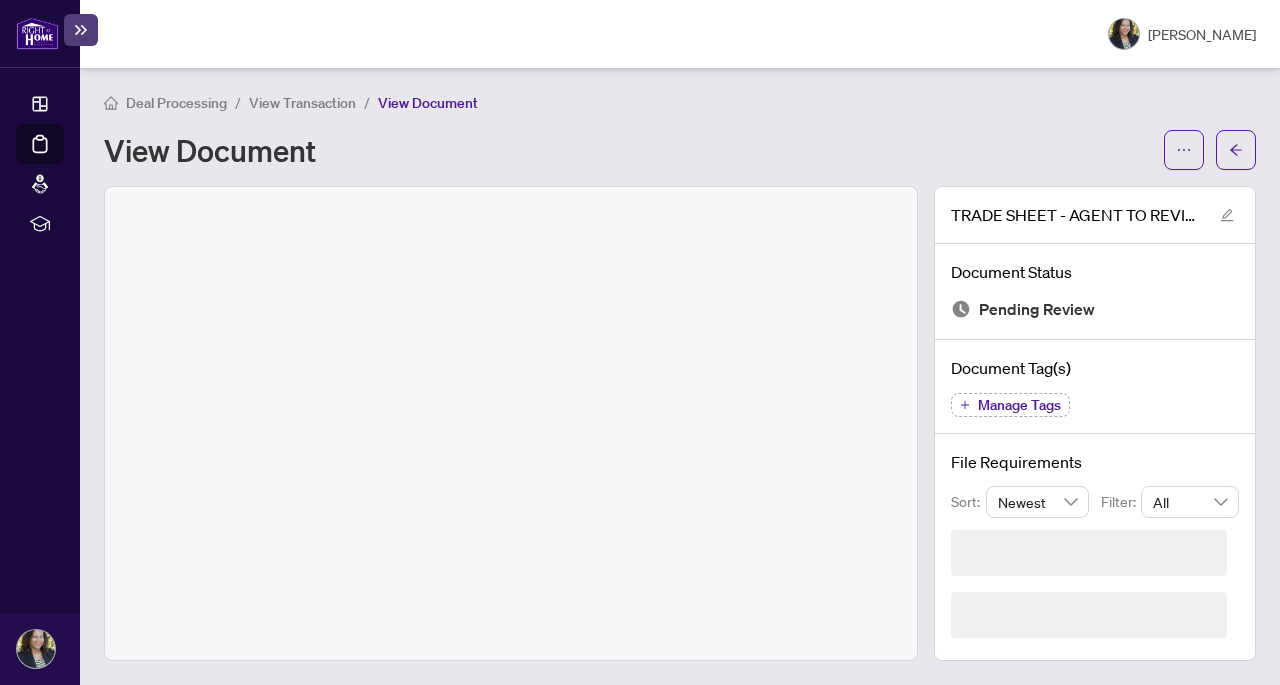 scroll, scrollTop: 0, scrollLeft: 0, axis: both 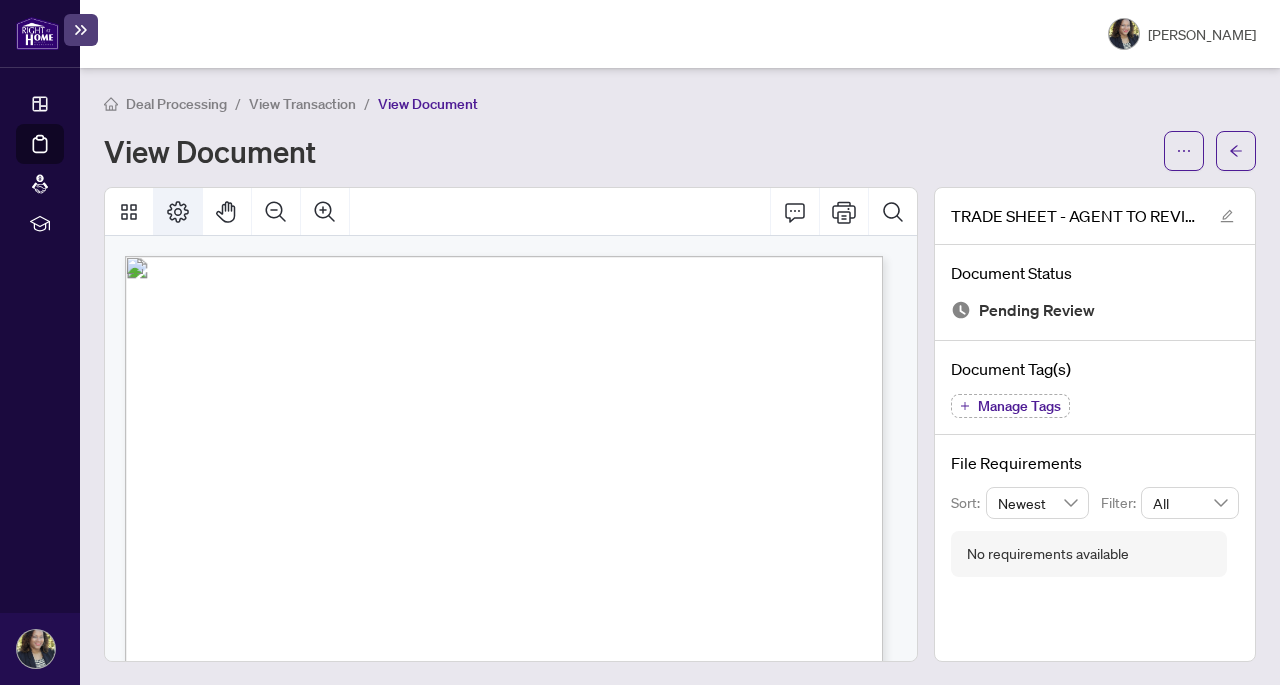 click 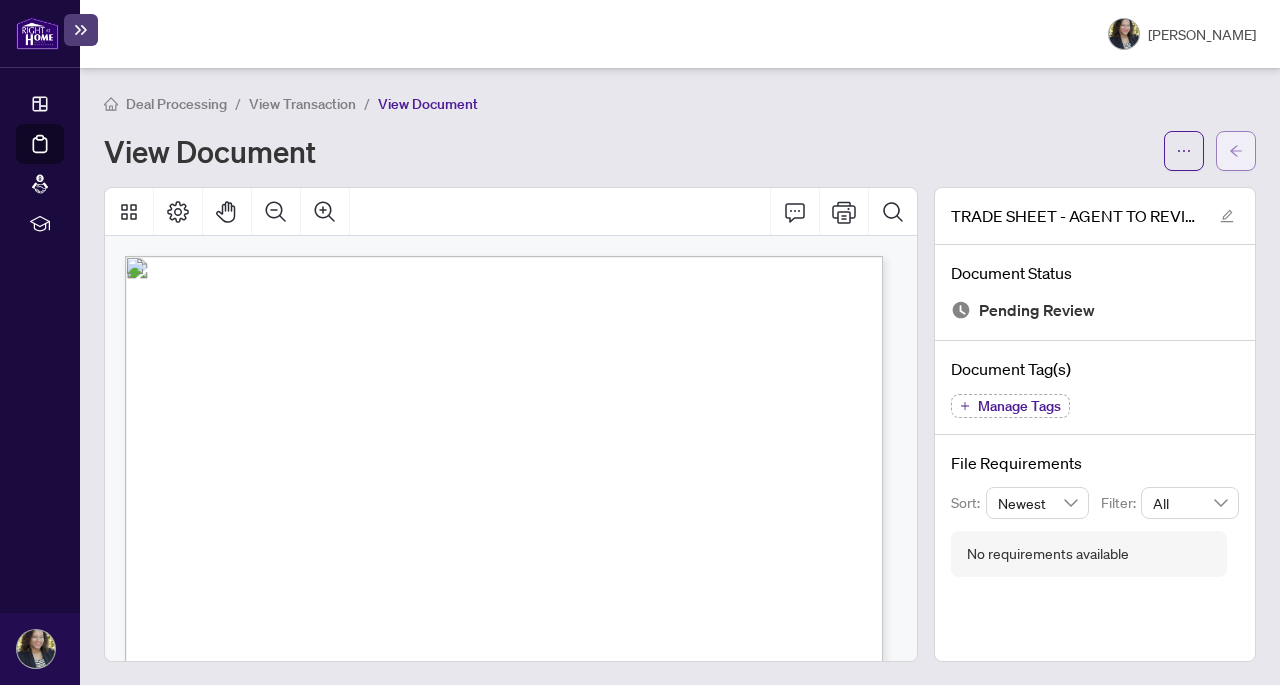 click 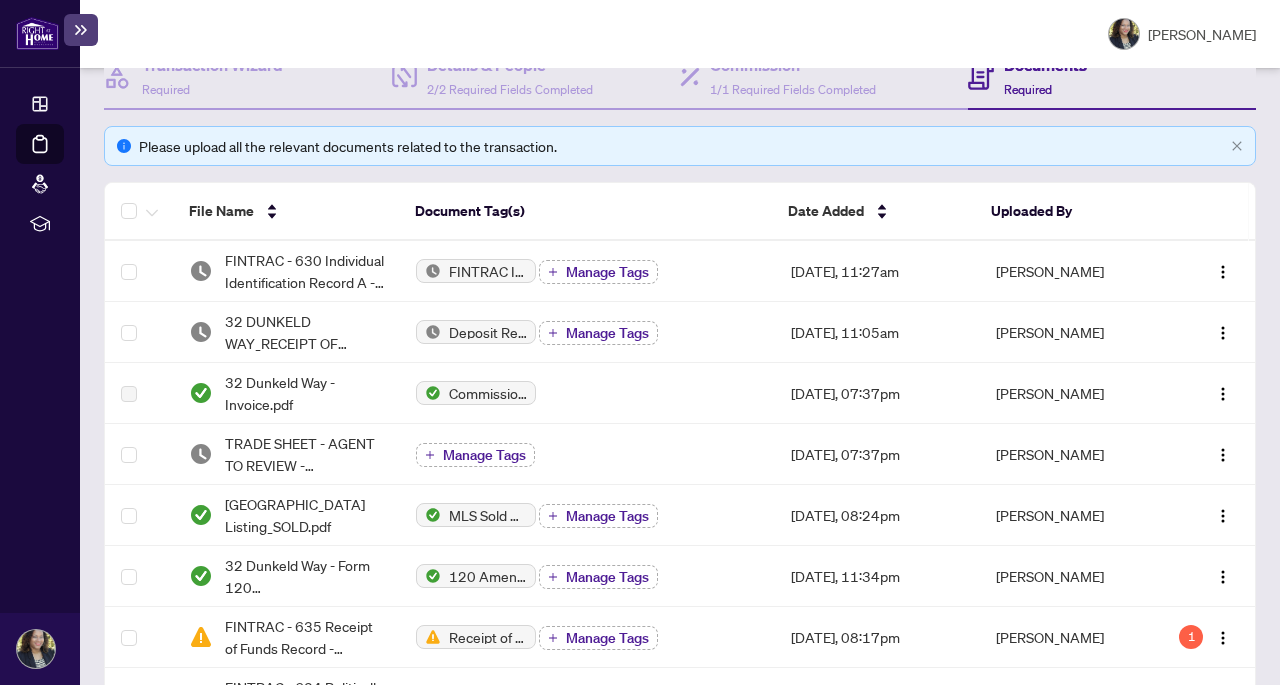 scroll, scrollTop: 236, scrollLeft: 0, axis: vertical 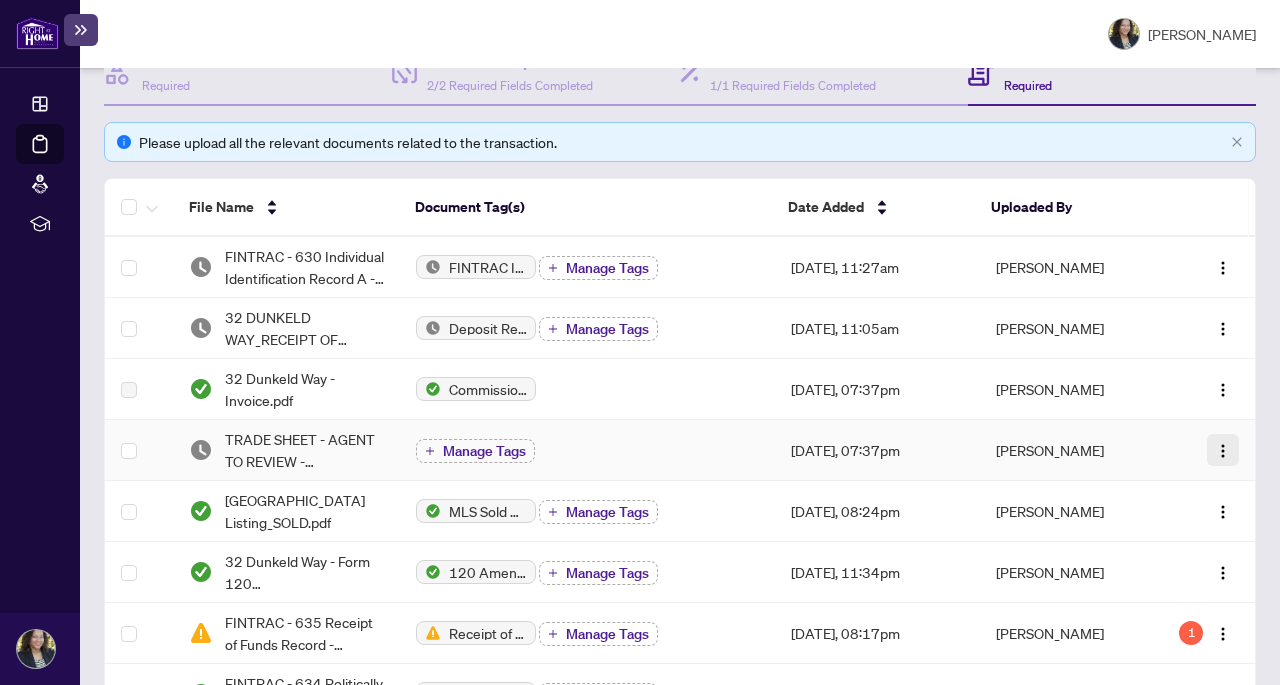 click at bounding box center [1223, 451] 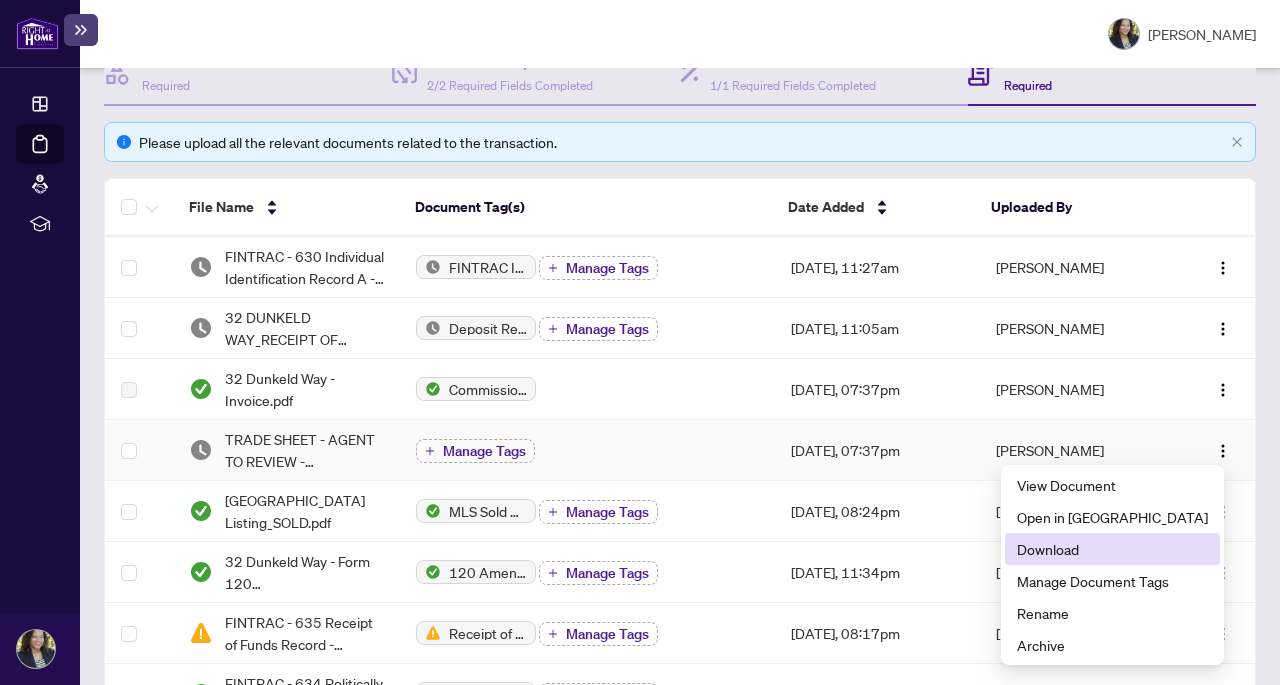 click on "Download" at bounding box center [1112, 549] 